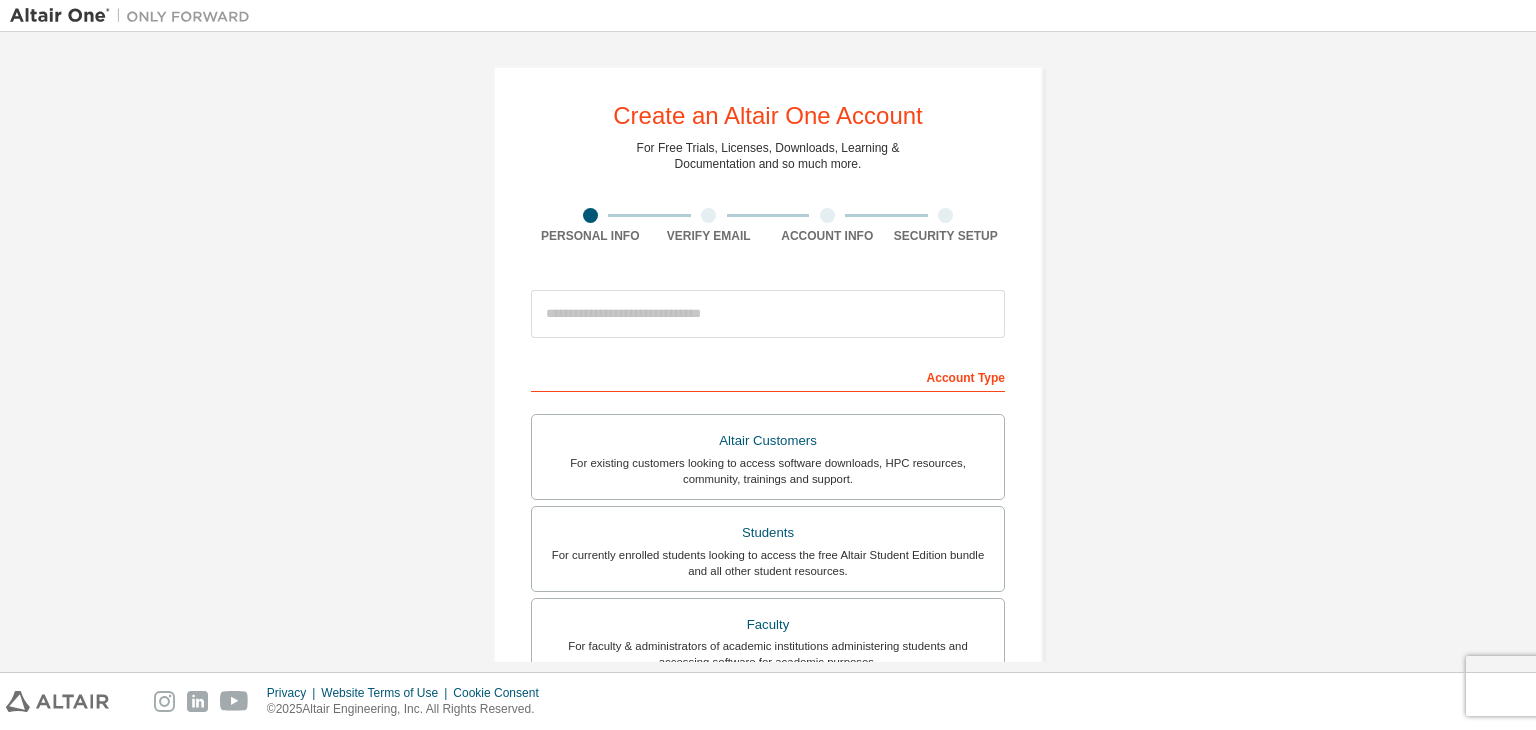 scroll, scrollTop: 0, scrollLeft: 0, axis: both 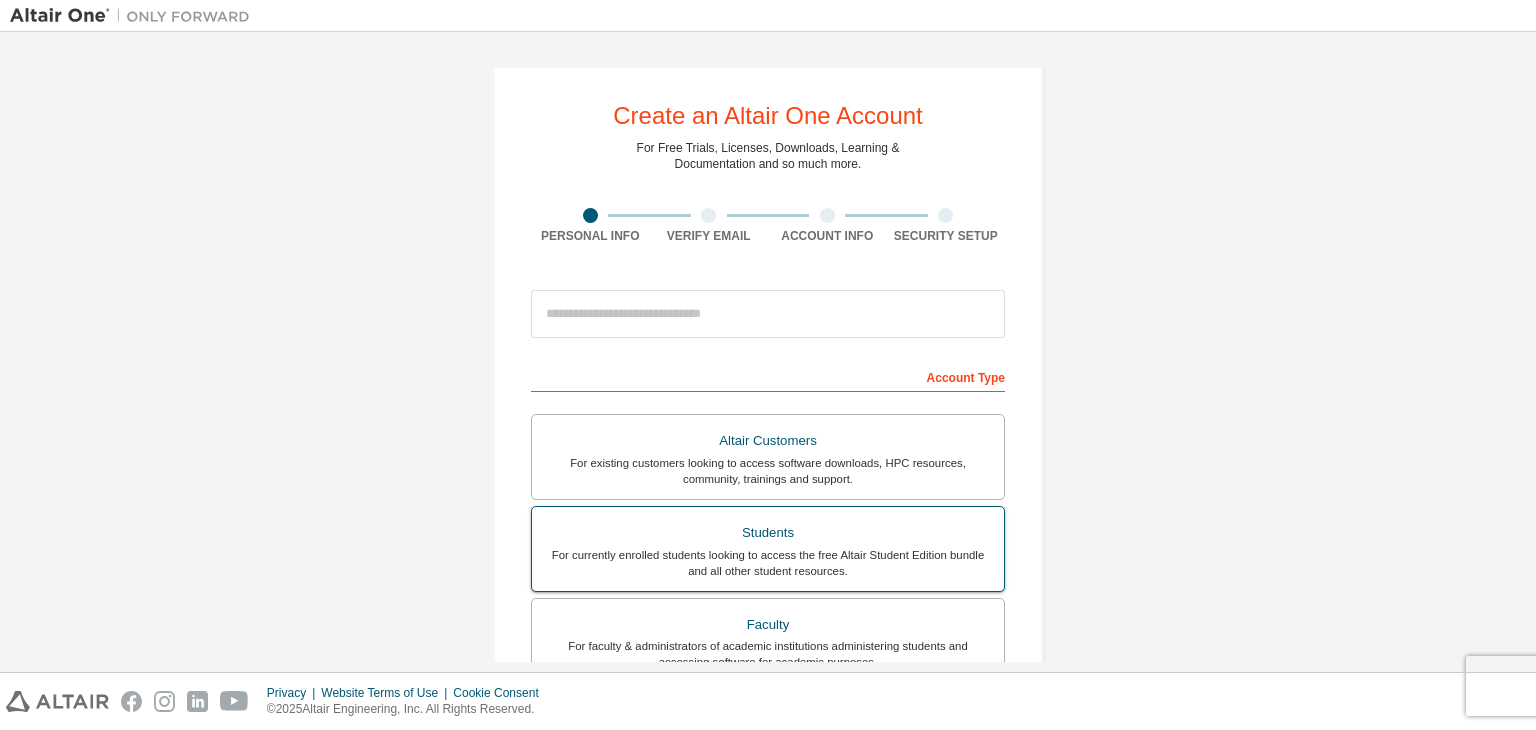 click on "Students" at bounding box center [768, 533] 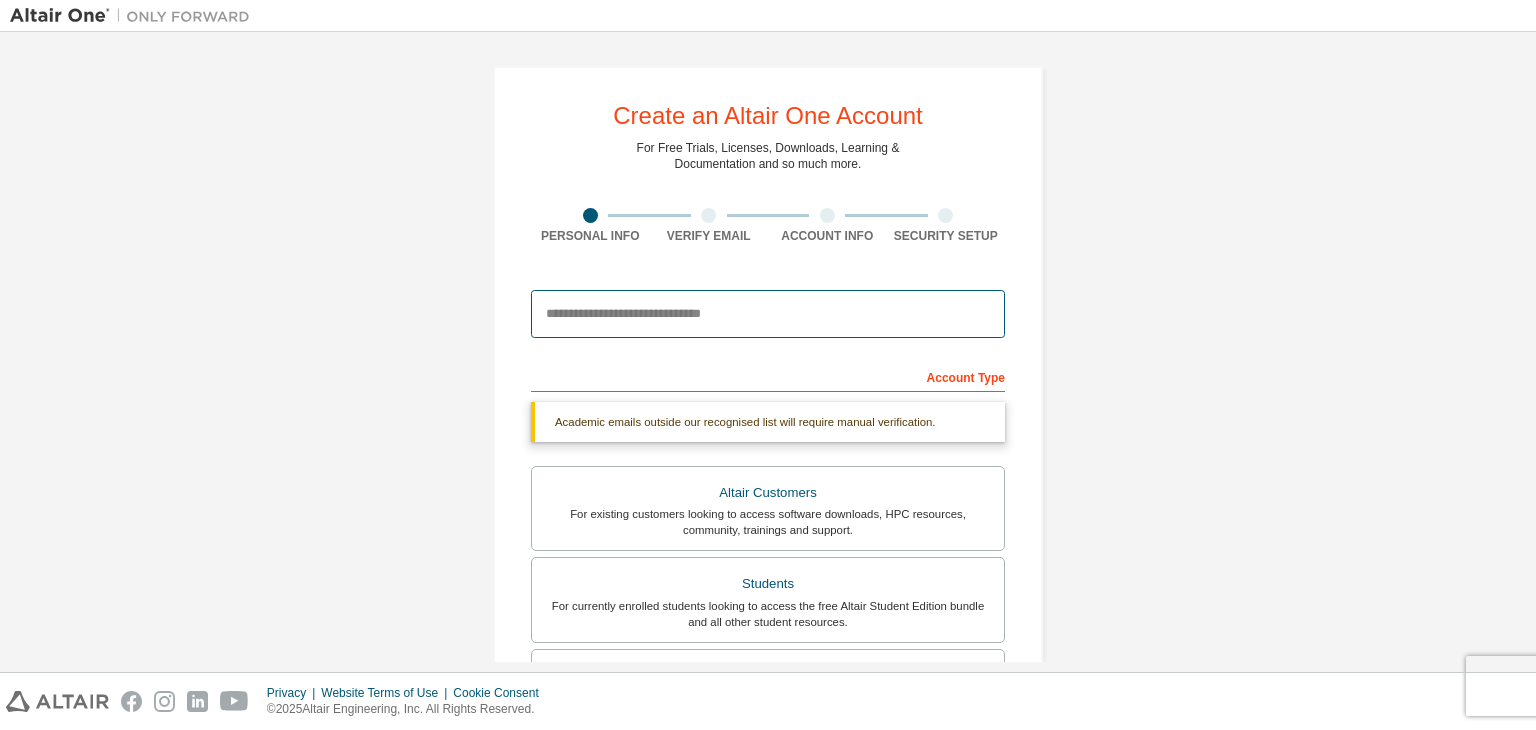 click at bounding box center (768, 314) 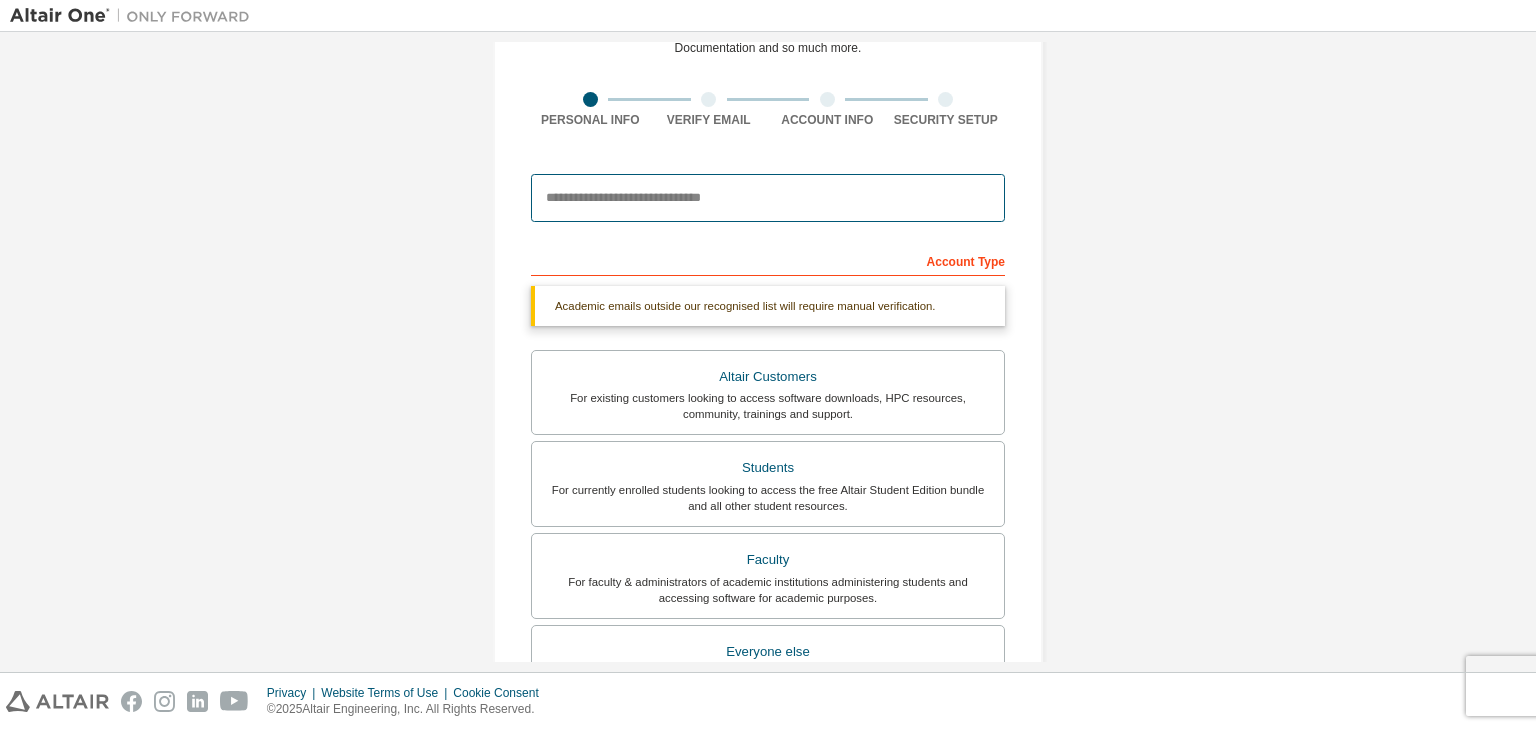scroll, scrollTop: 0, scrollLeft: 0, axis: both 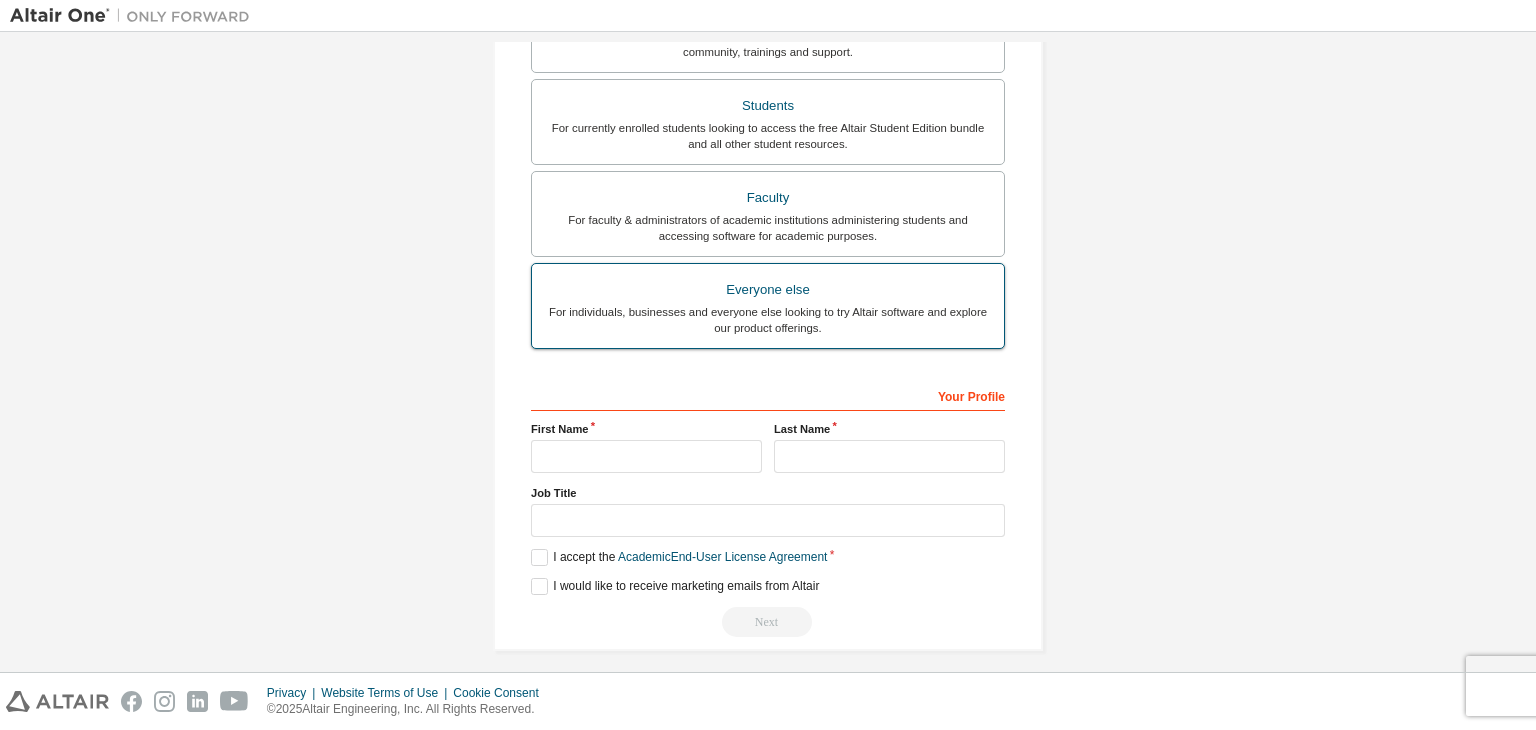 click on "Everyone else" at bounding box center (768, 290) 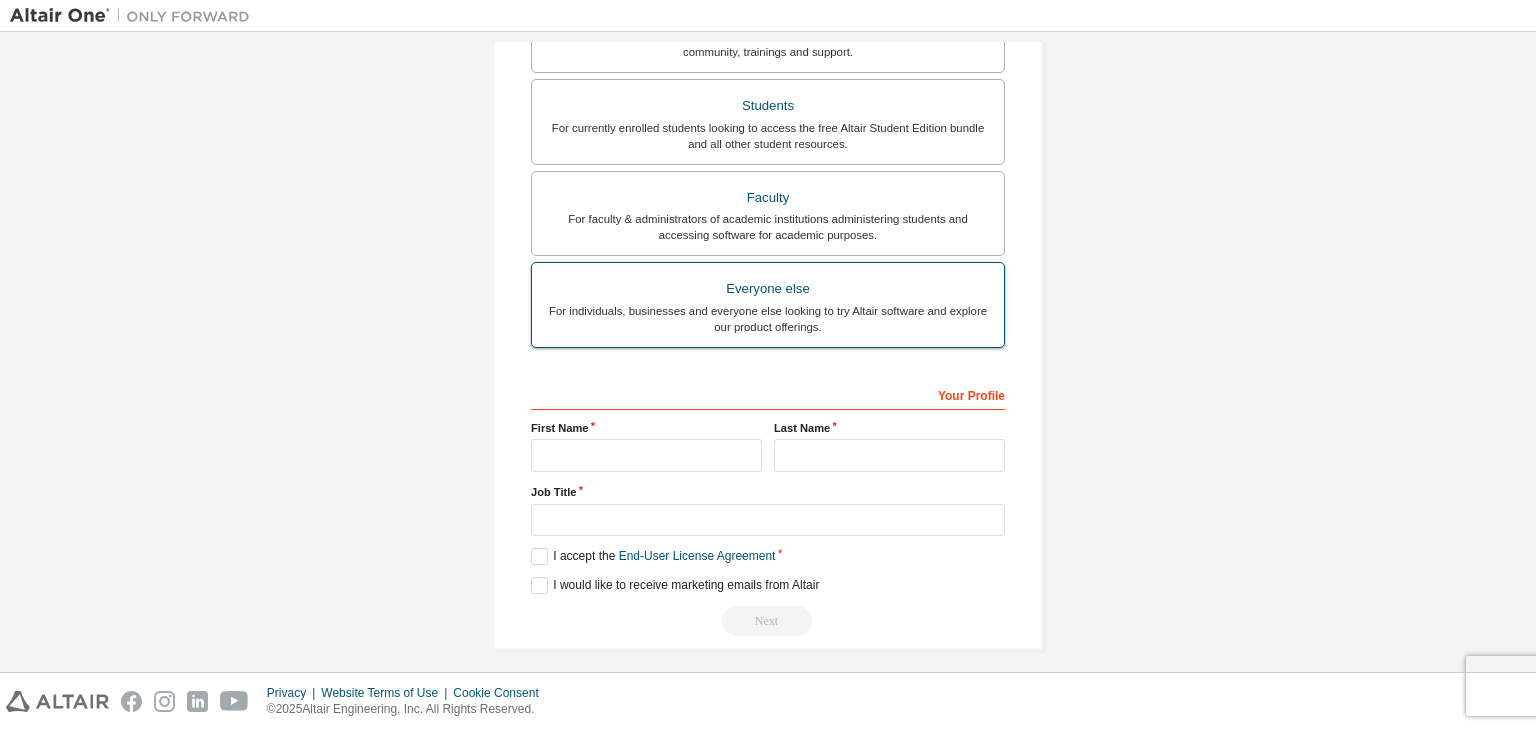 scroll, scrollTop: 0, scrollLeft: 0, axis: both 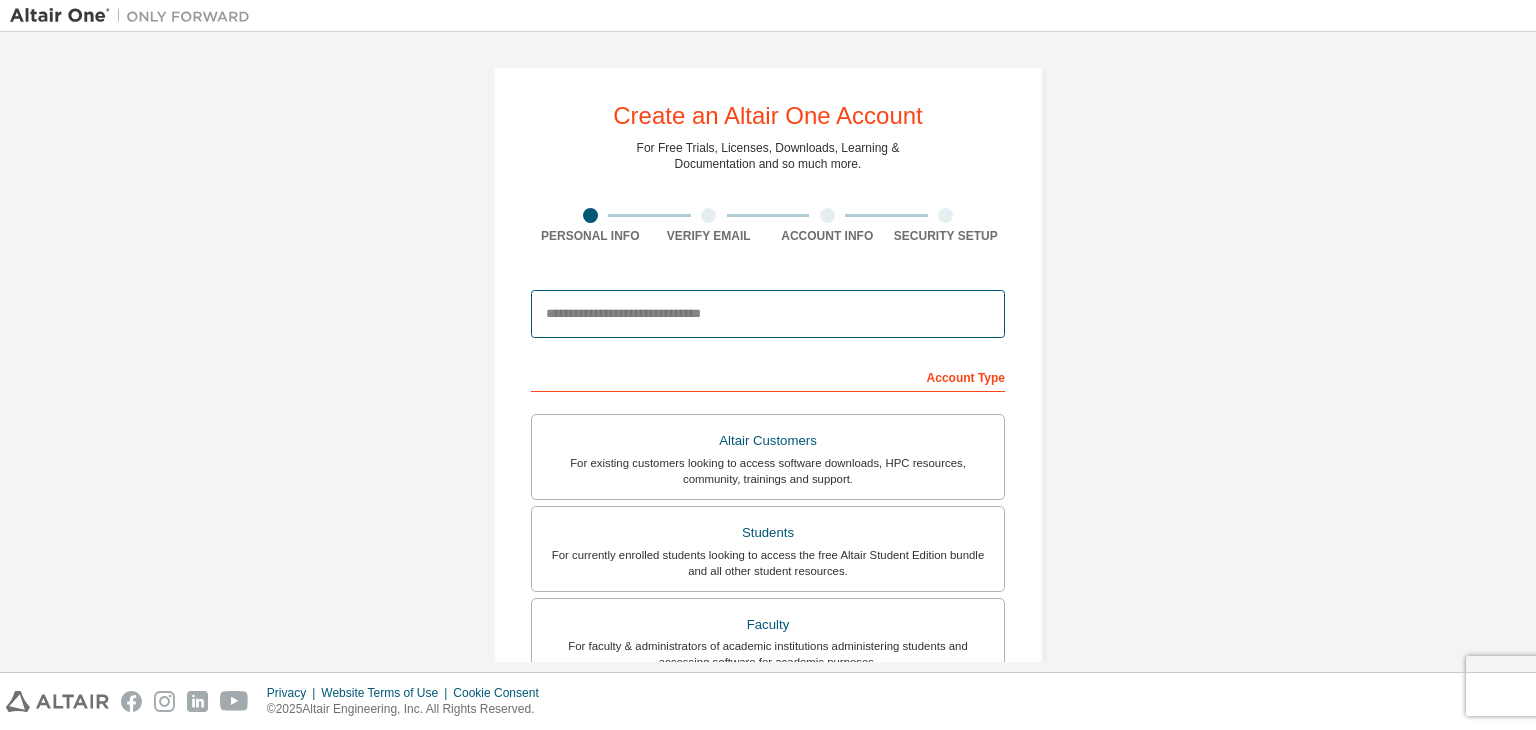 click at bounding box center [768, 314] 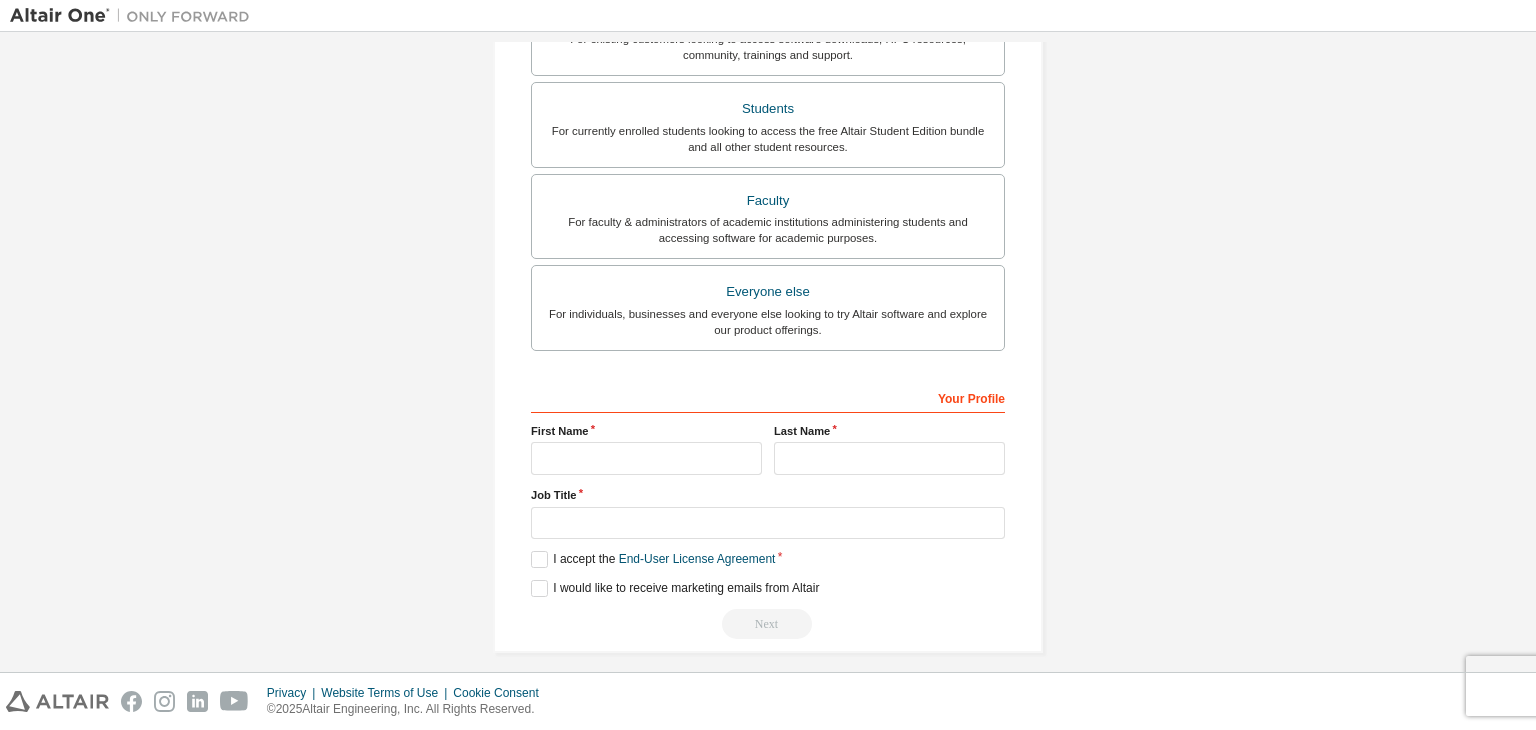 scroll, scrollTop: 435, scrollLeft: 0, axis: vertical 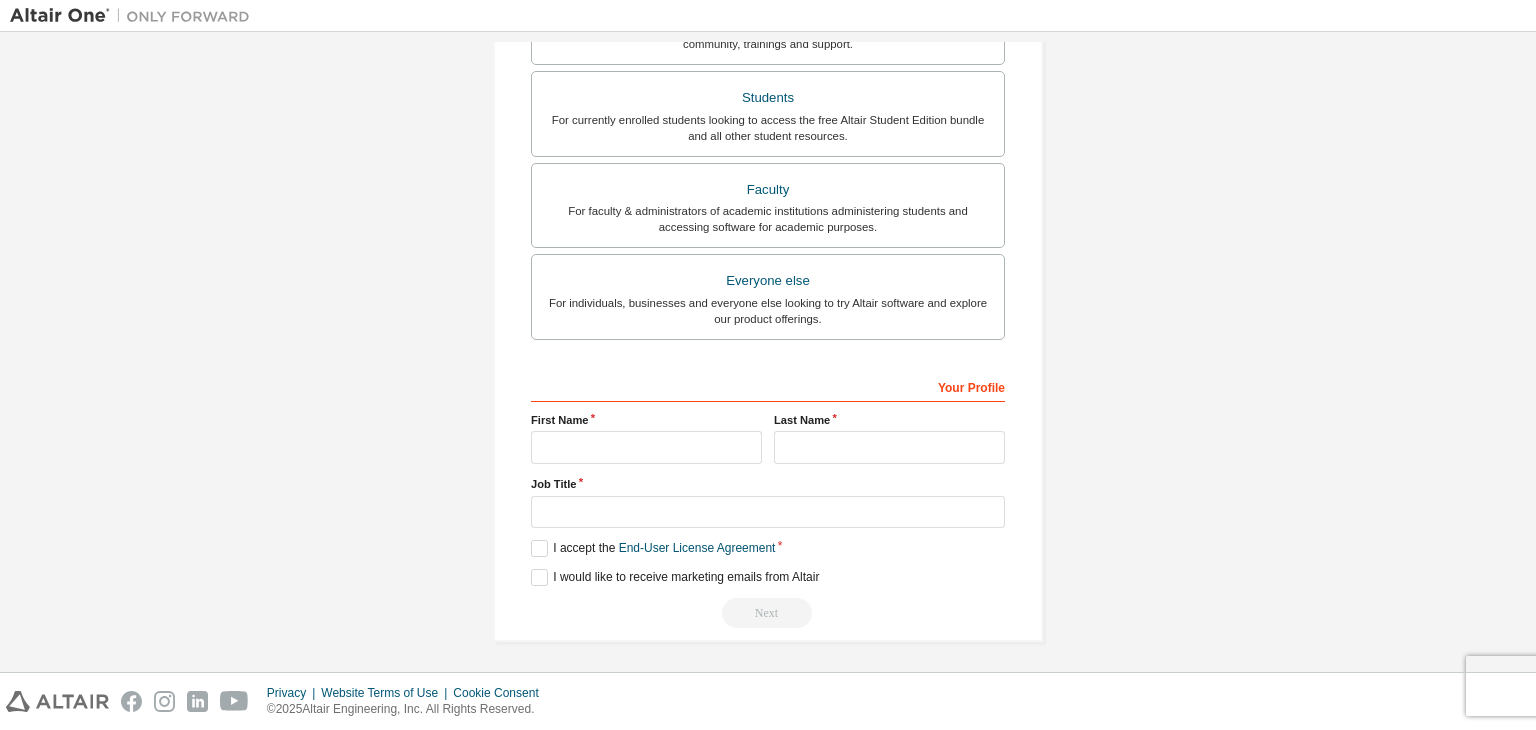 type on "**********" 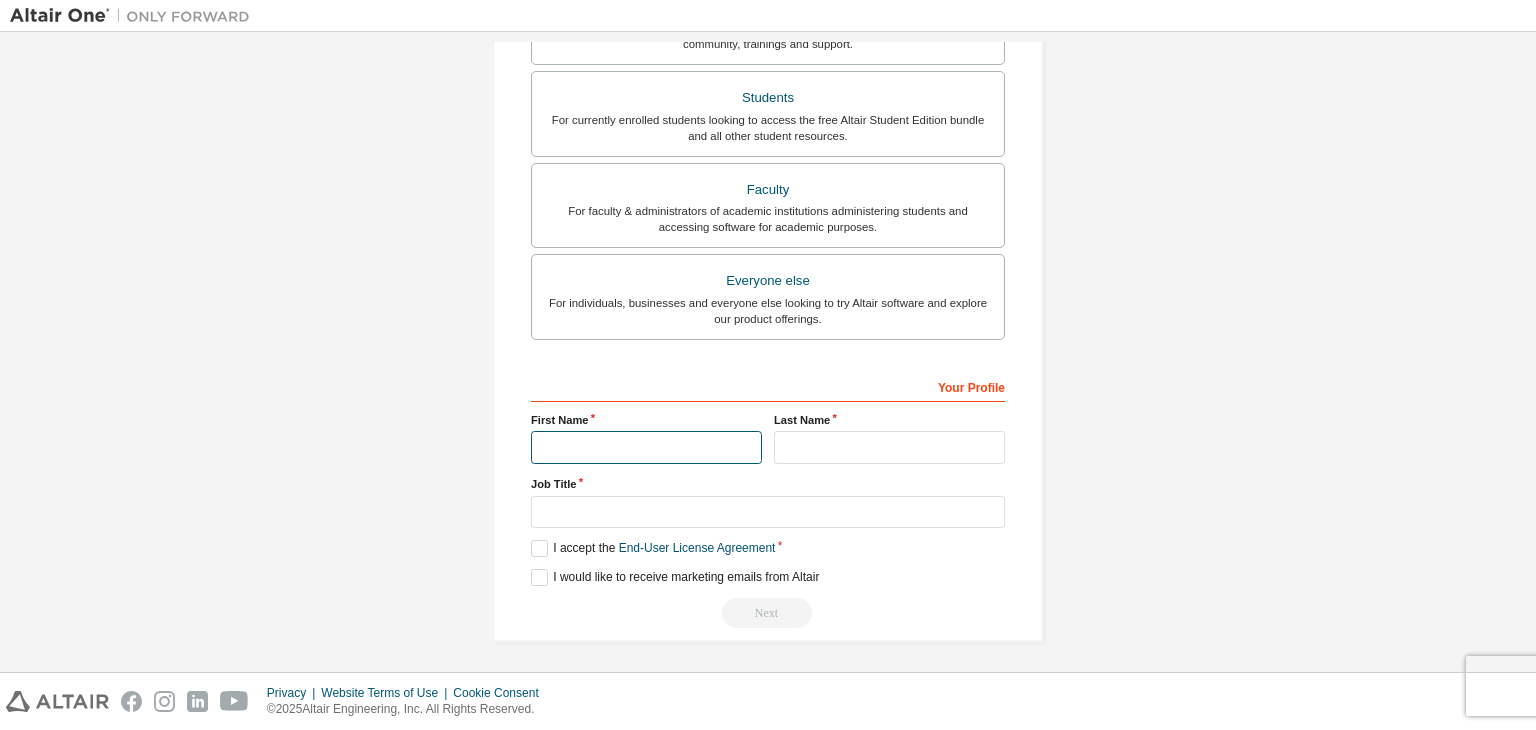 click at bounding box center [646, 447] 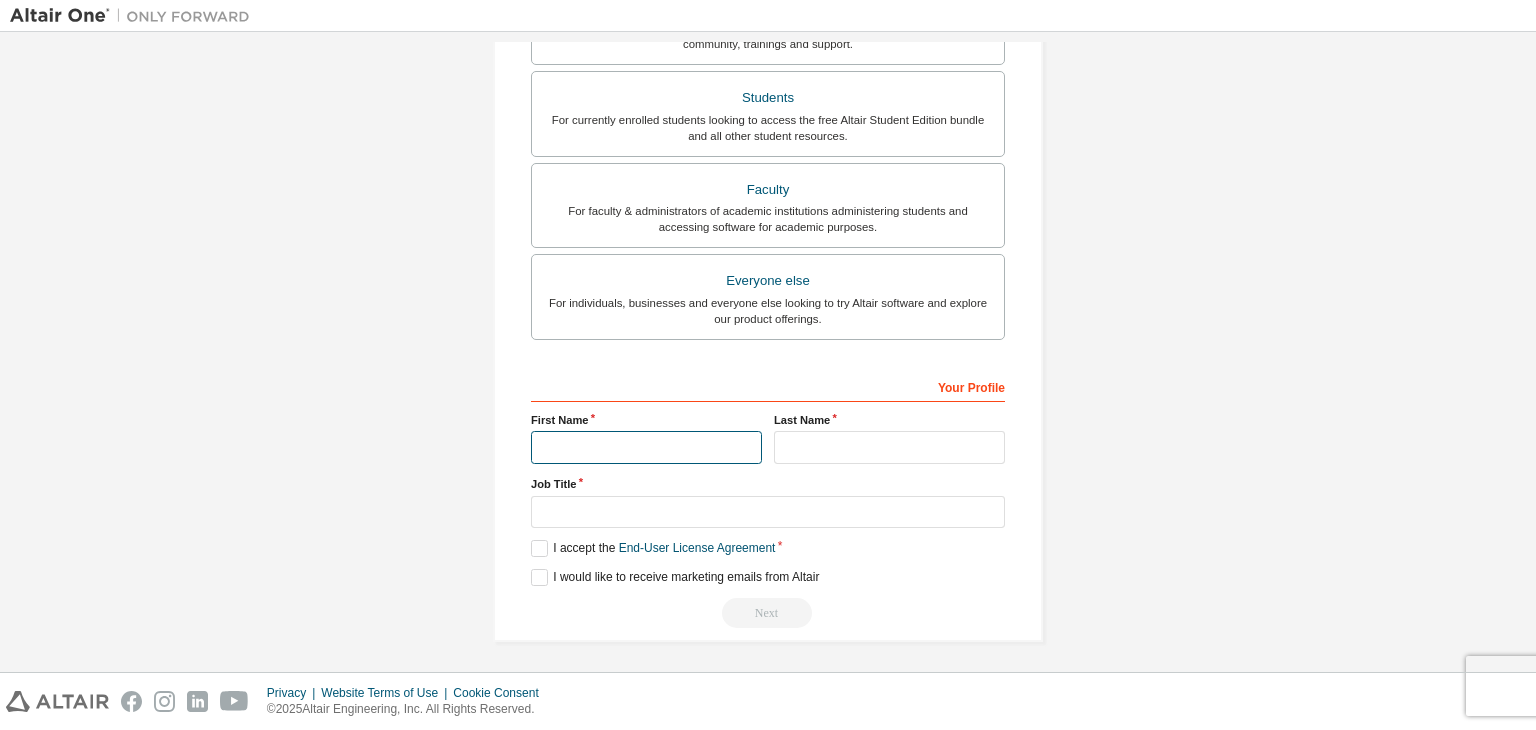 type on "*" 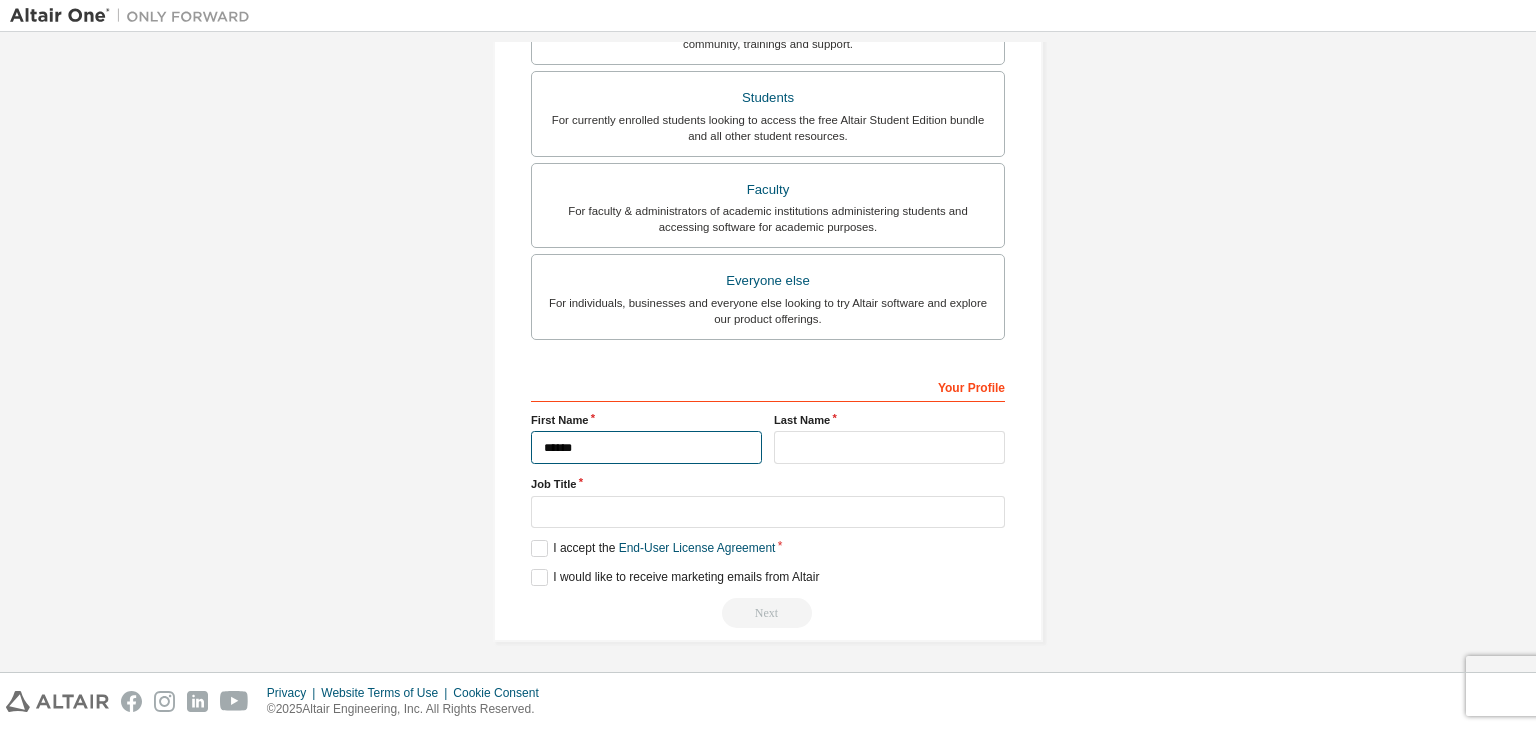 type on "******" 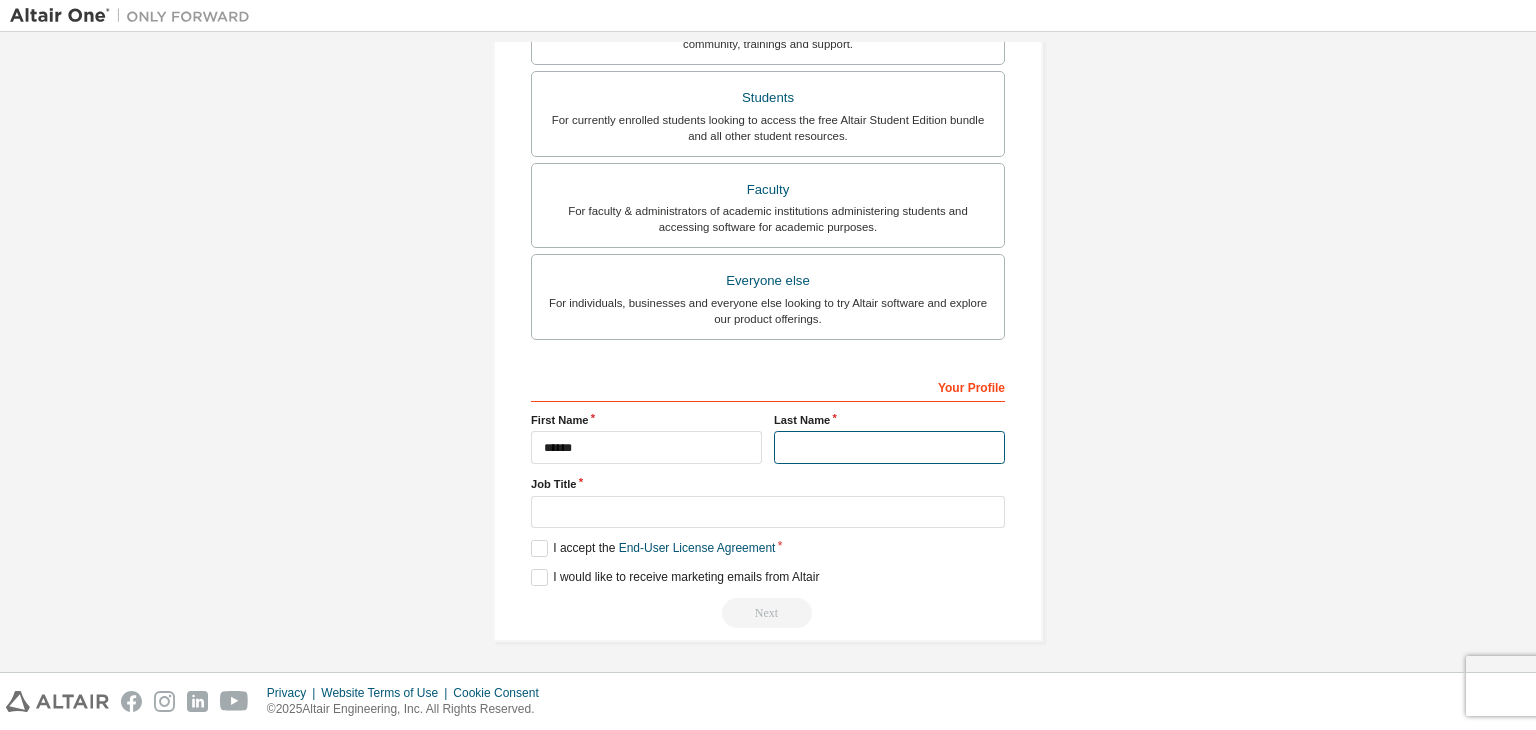 click at bounding box center [889, 447] 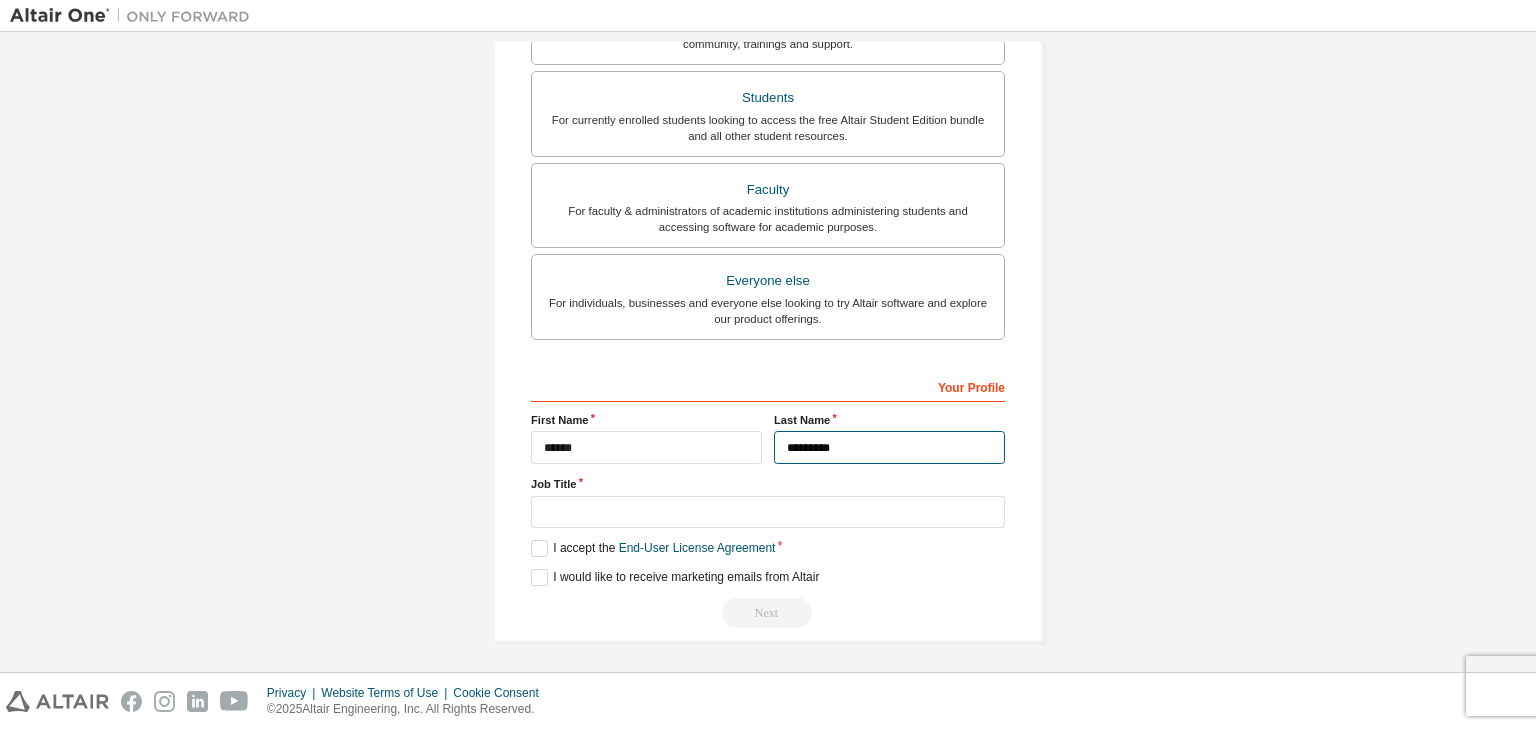 type on "*********" 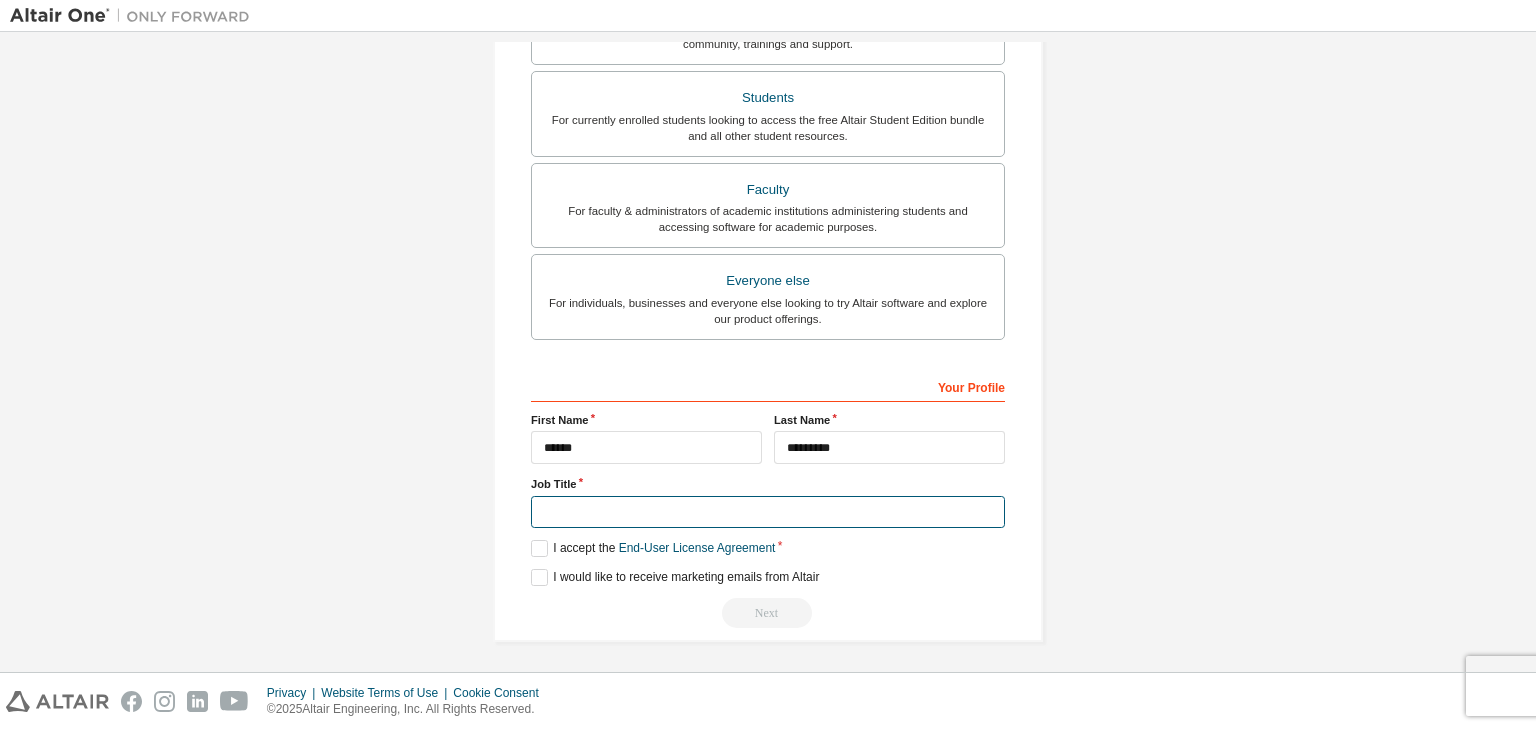 click at bounding box center (768, 512) 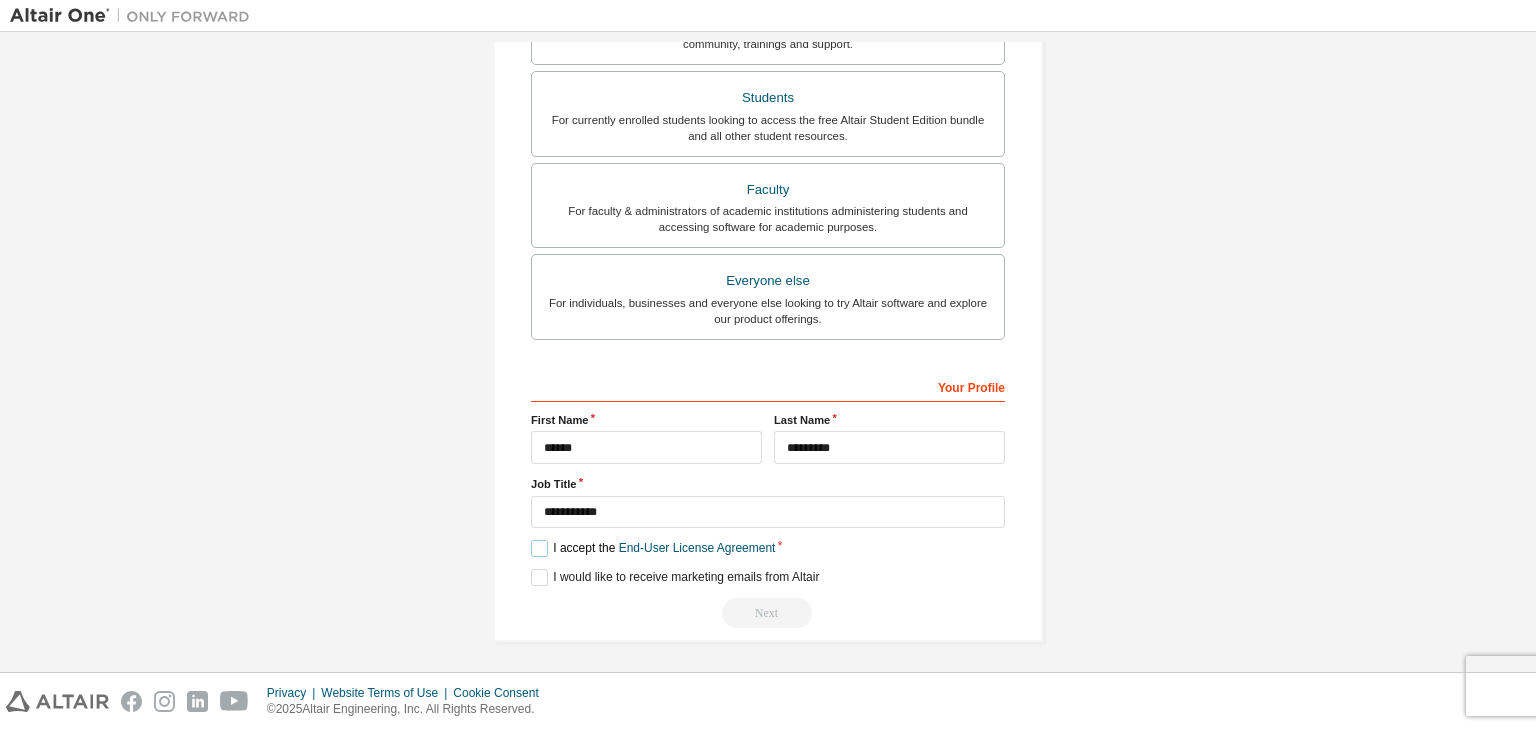 click on "I accept the    End-User License Agreement" at bounding box center [653, 548] 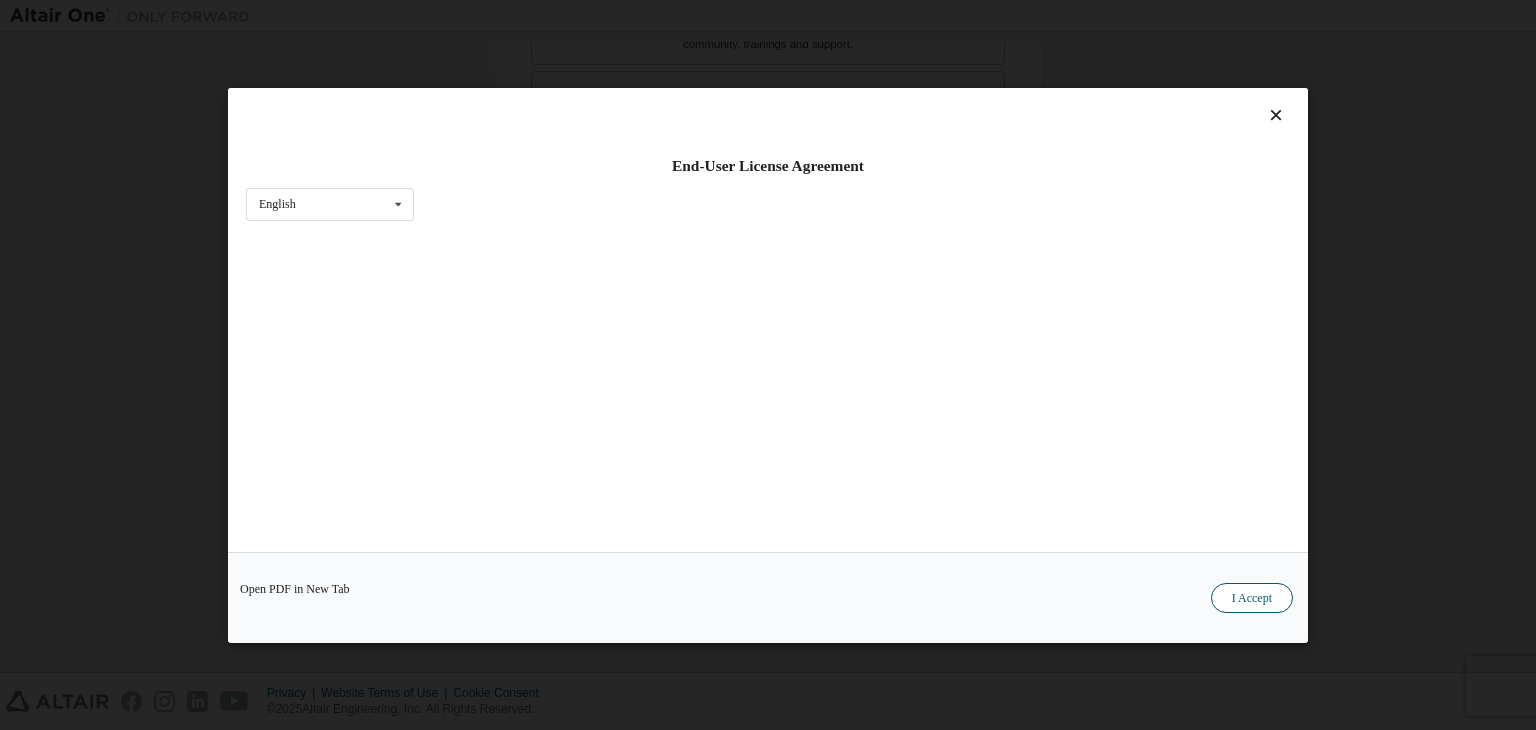 click on "I Accept" at bounding box center (1252, 598) 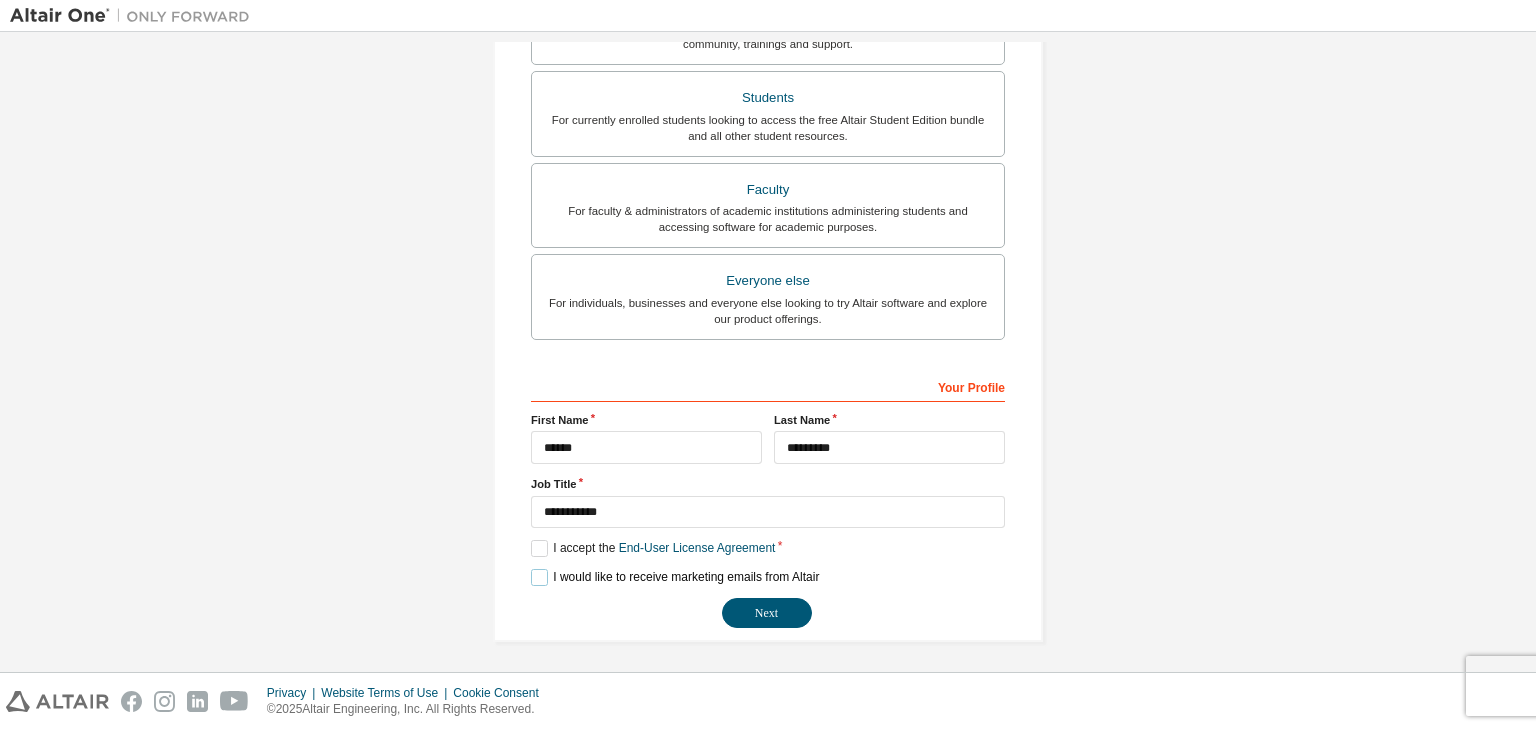 click on "I would like to receive marketing emails from Altair" at bounding box center (675, 577) 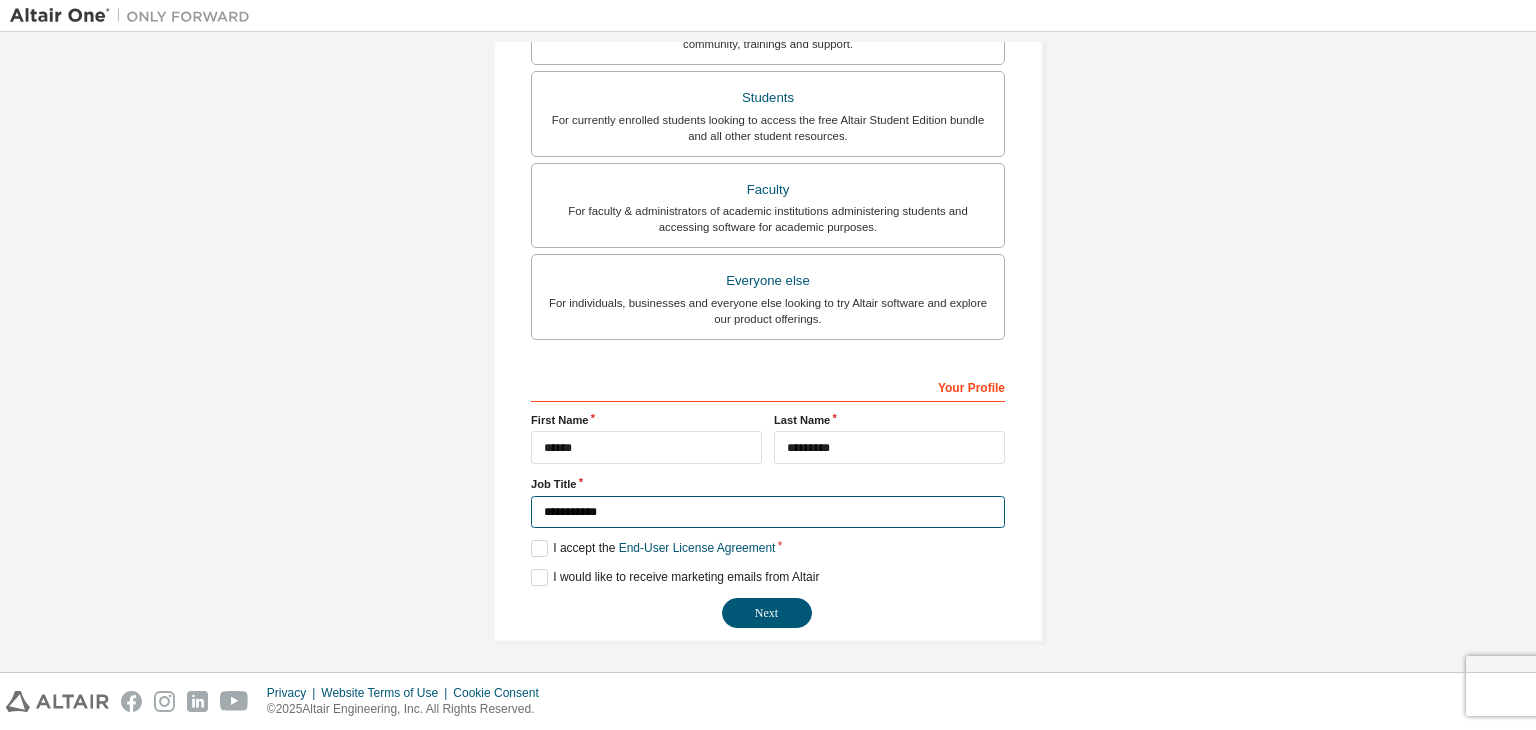 click on "**********" at bounding box center [768, 512] 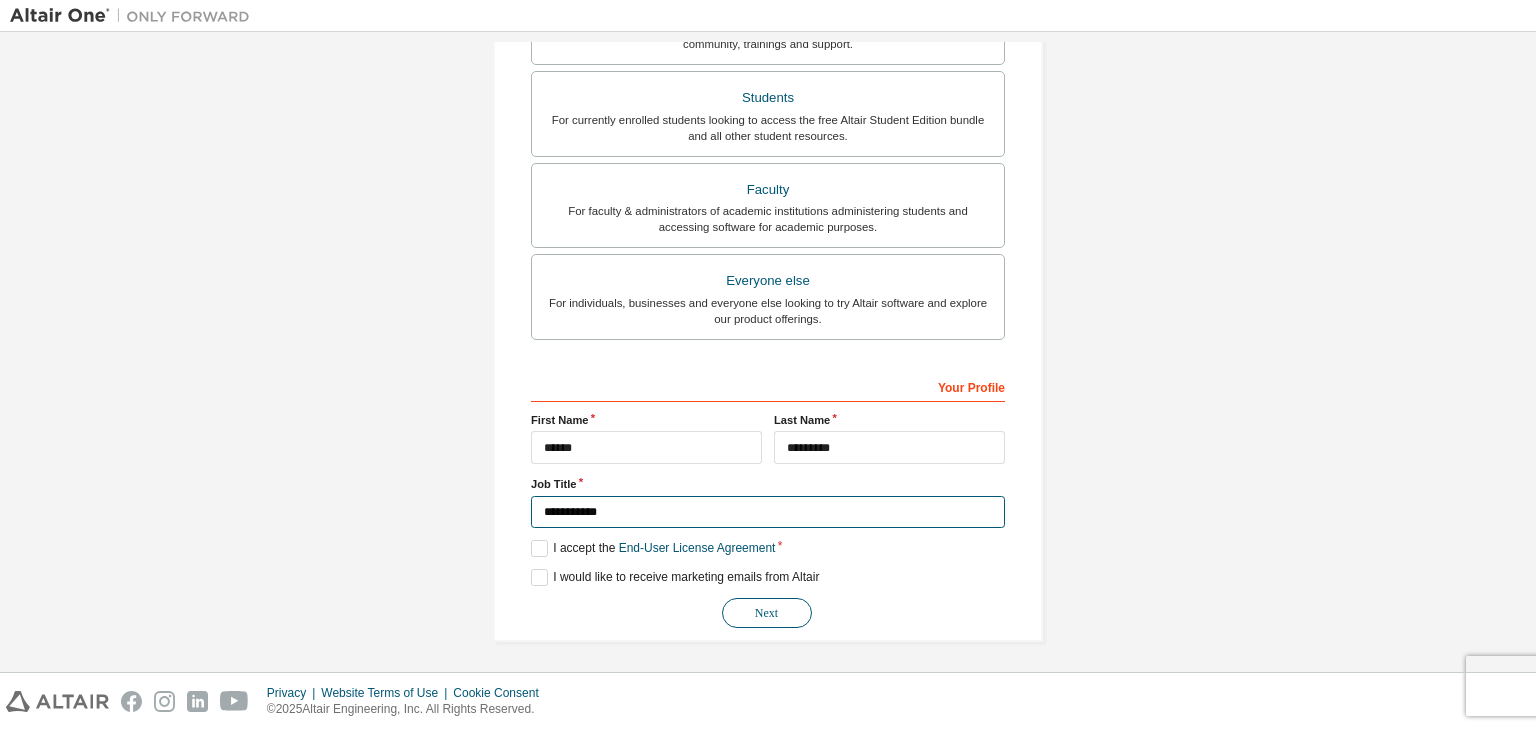 type on "**********" 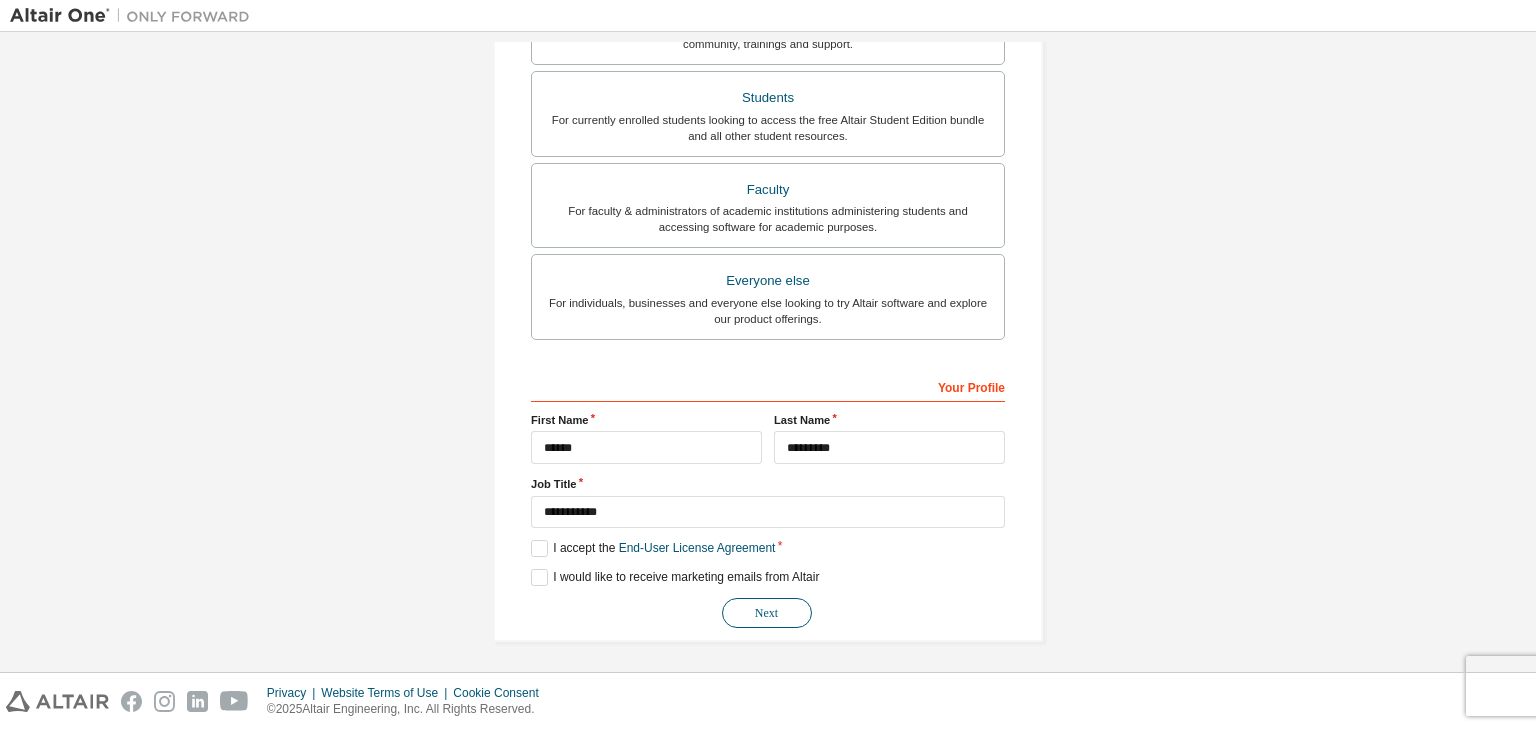 click on "Next" at bounding box center [767, 613] 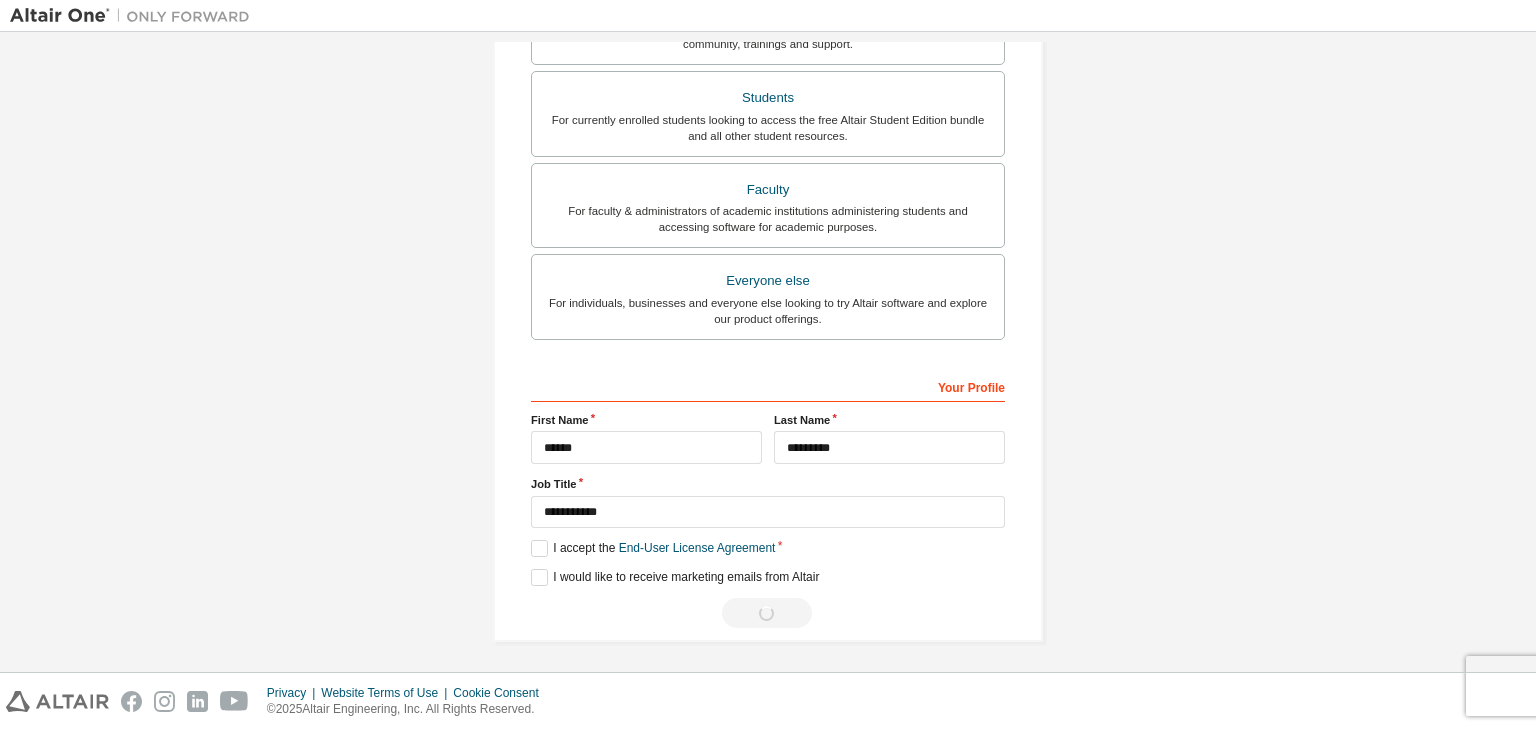 scroll, scrollTop: 0, scrollLeft: 0, axis: both 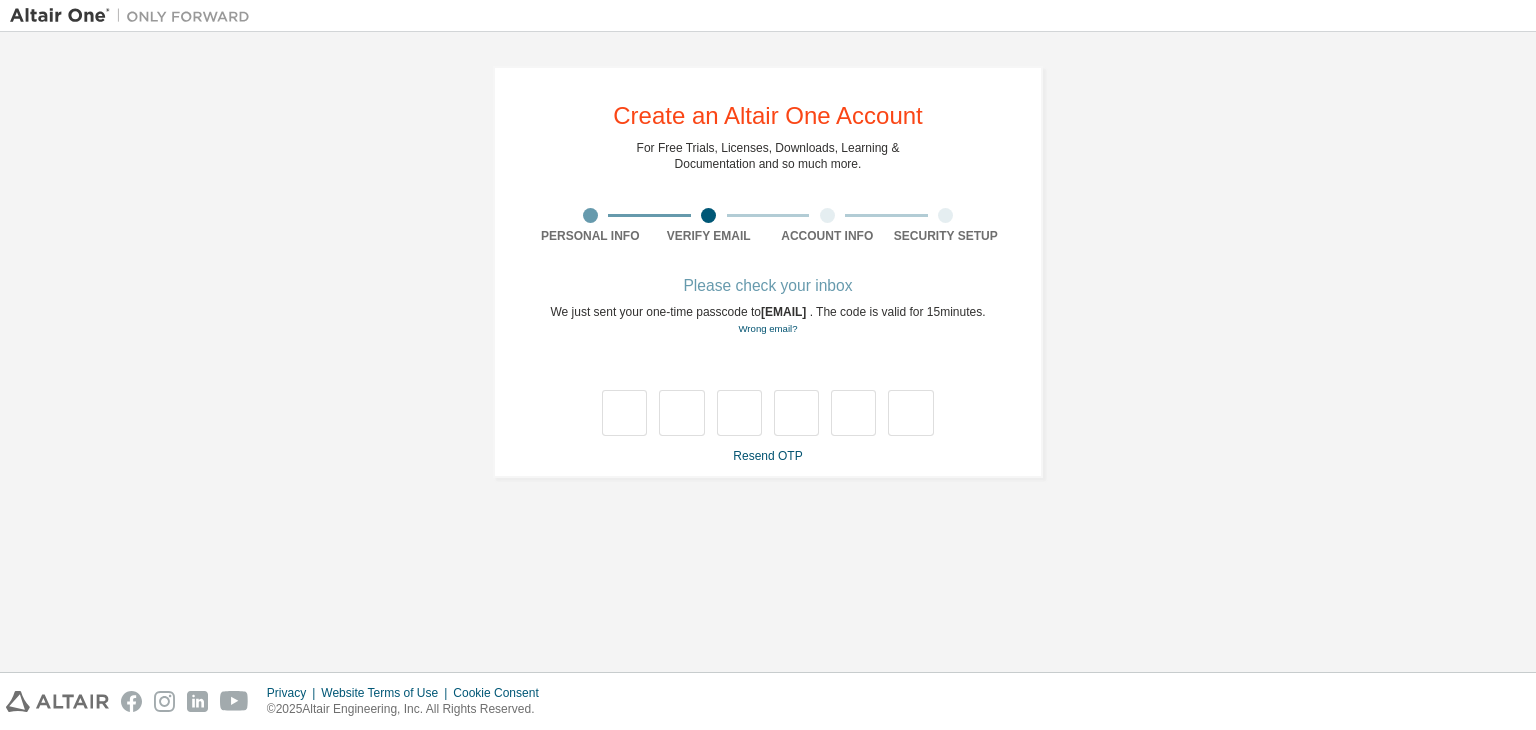 type on "*" 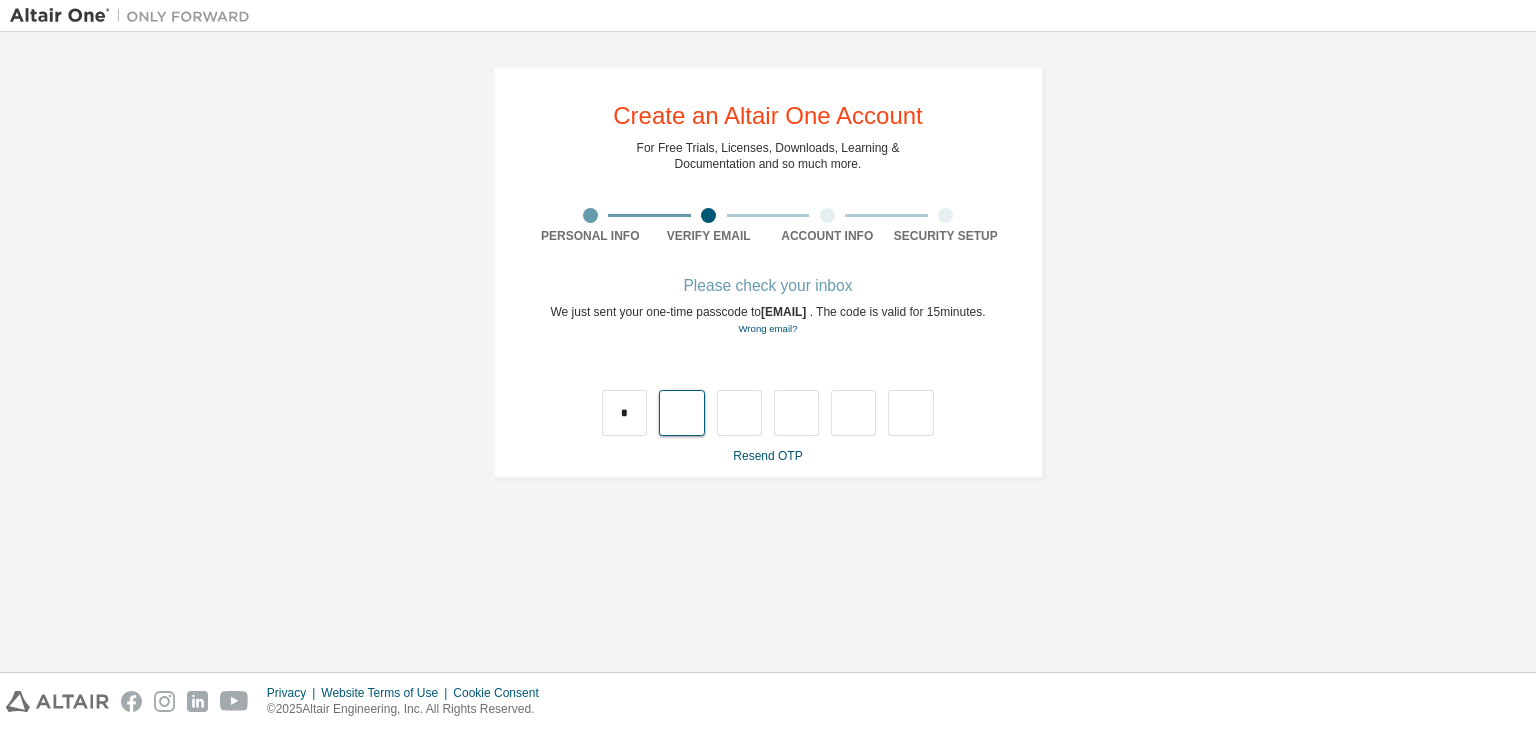 type on "*" 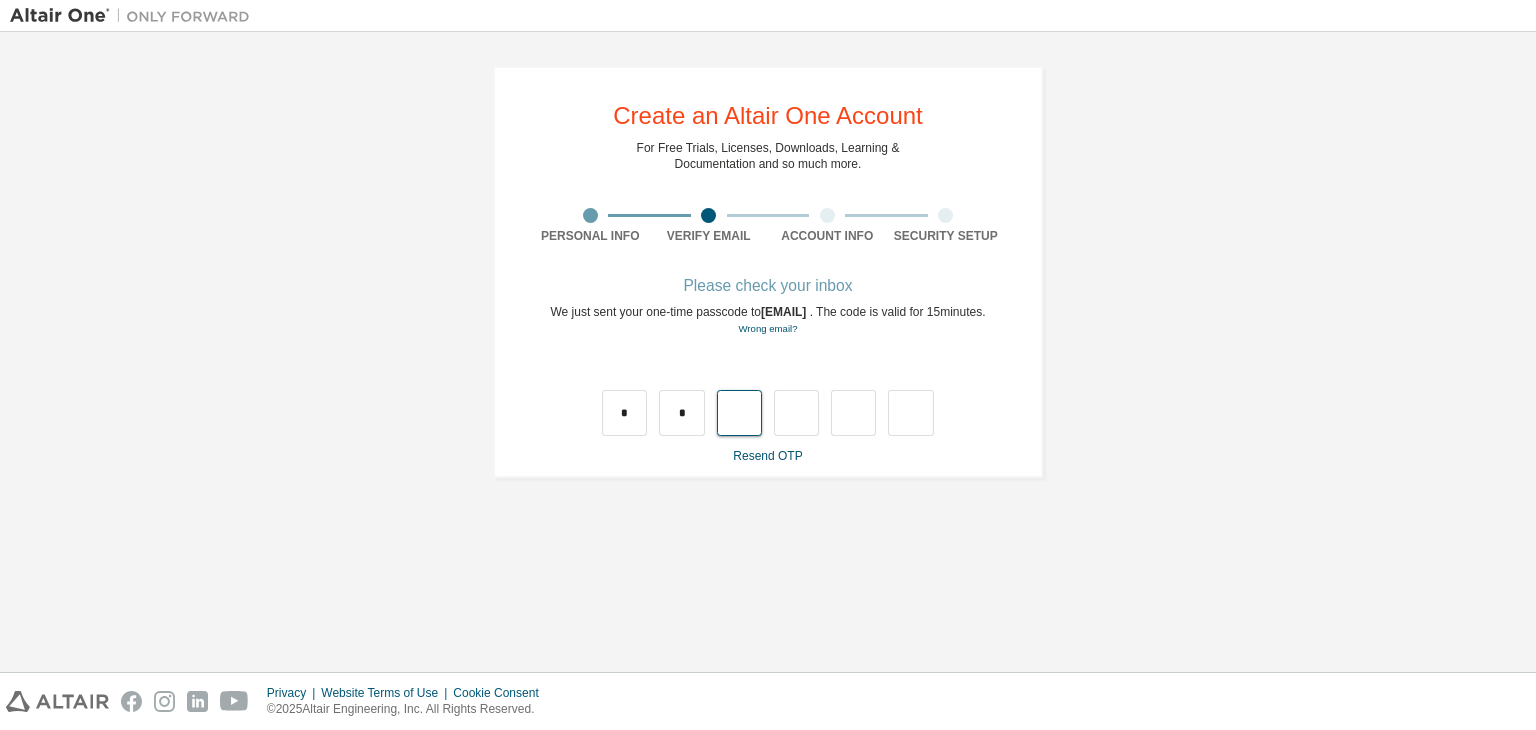 type on "*" 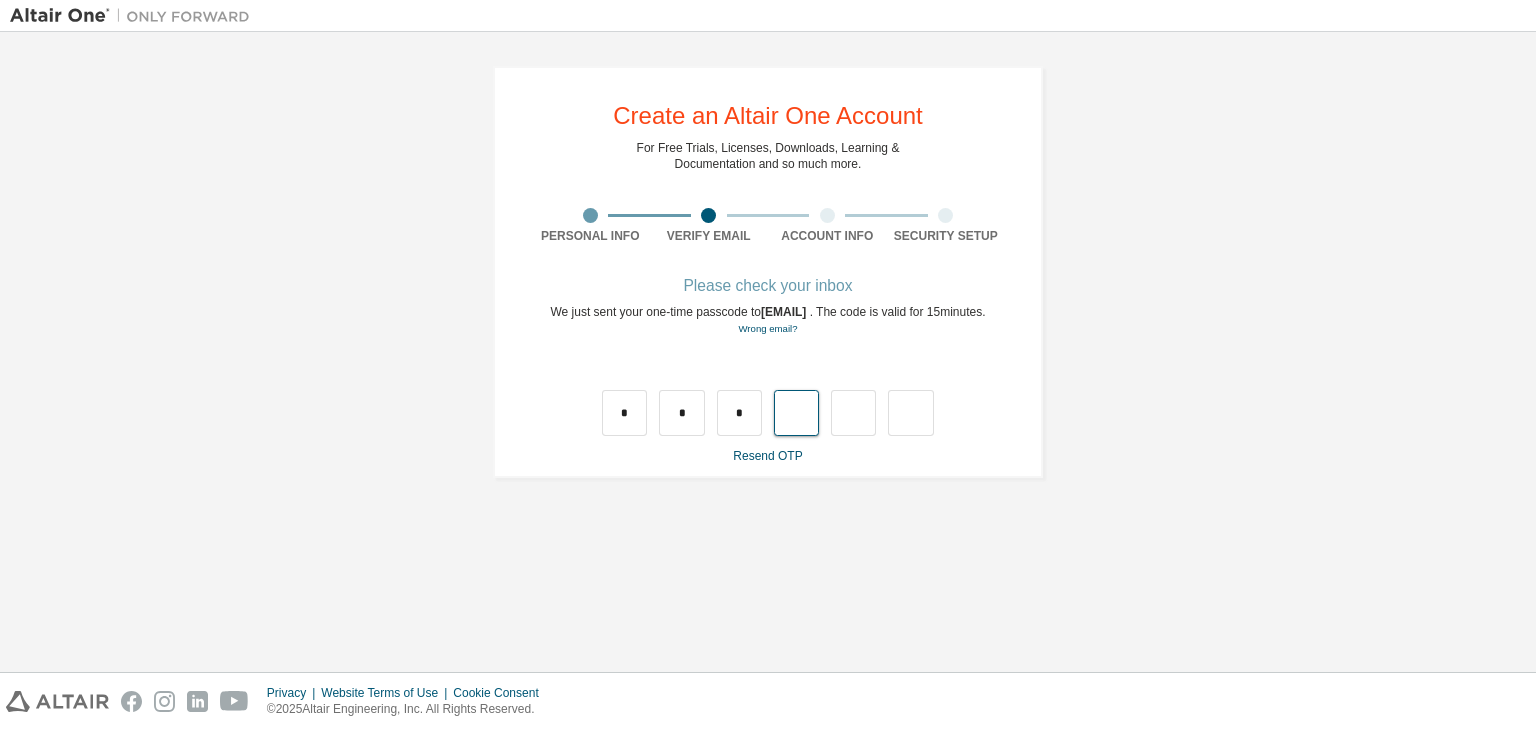 type on "*" 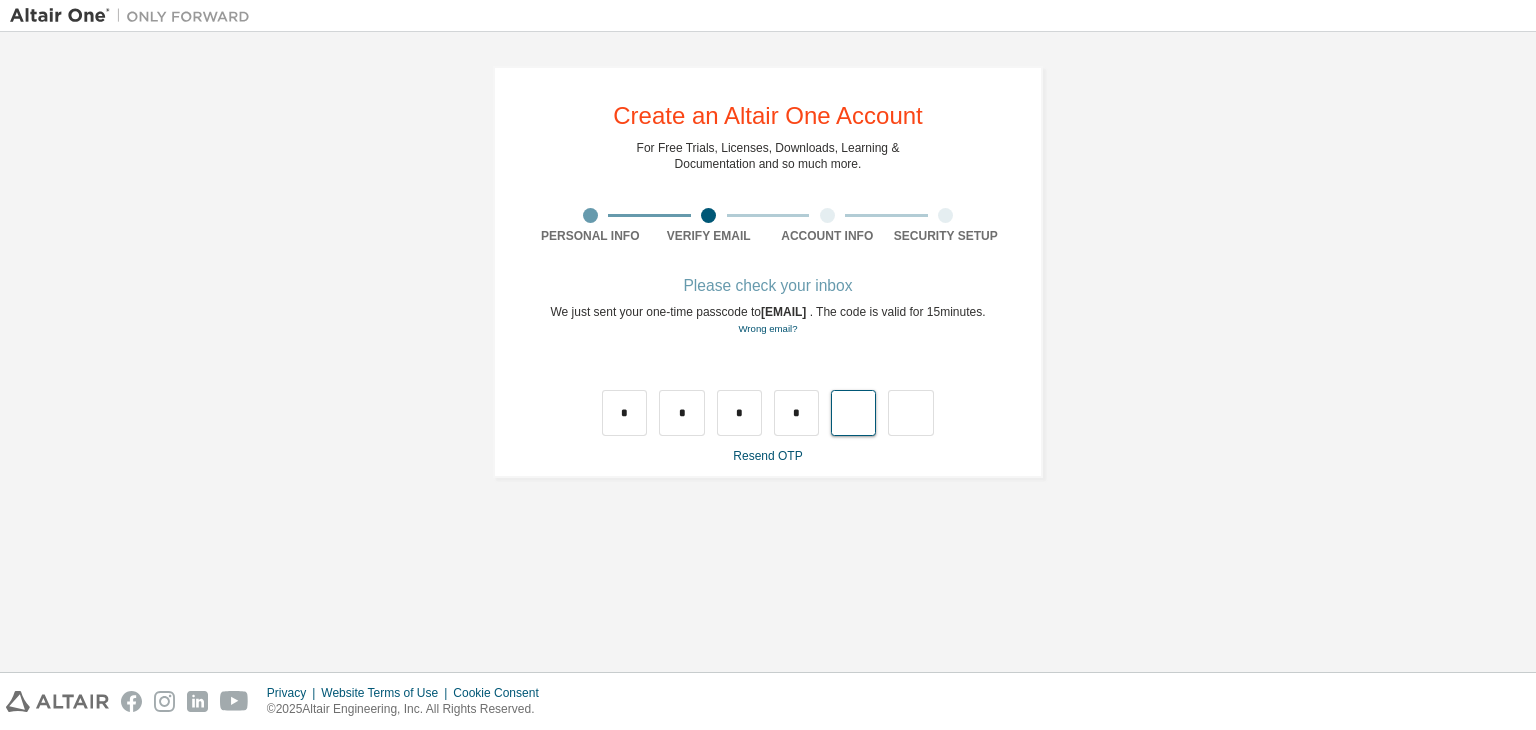type on "*" 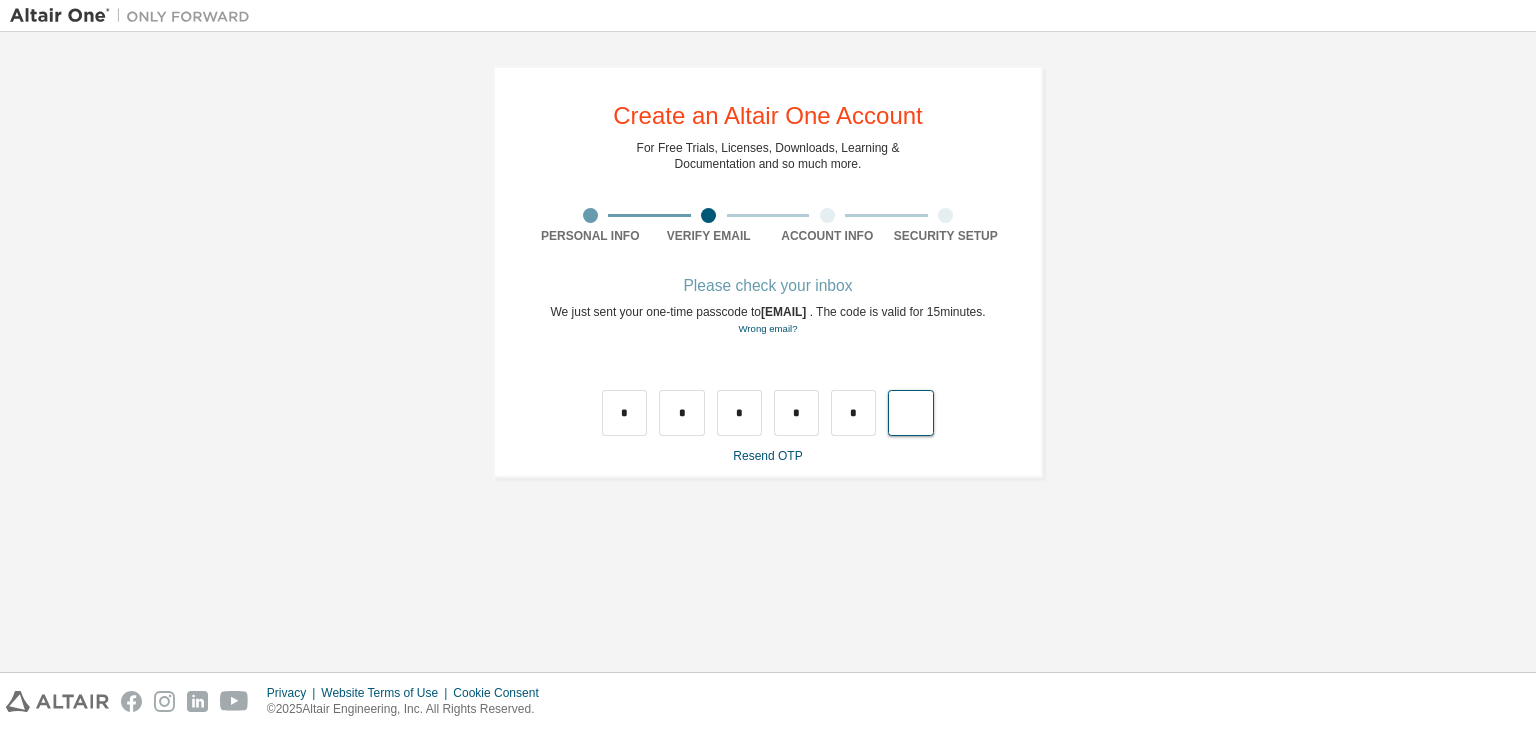 type on "*" 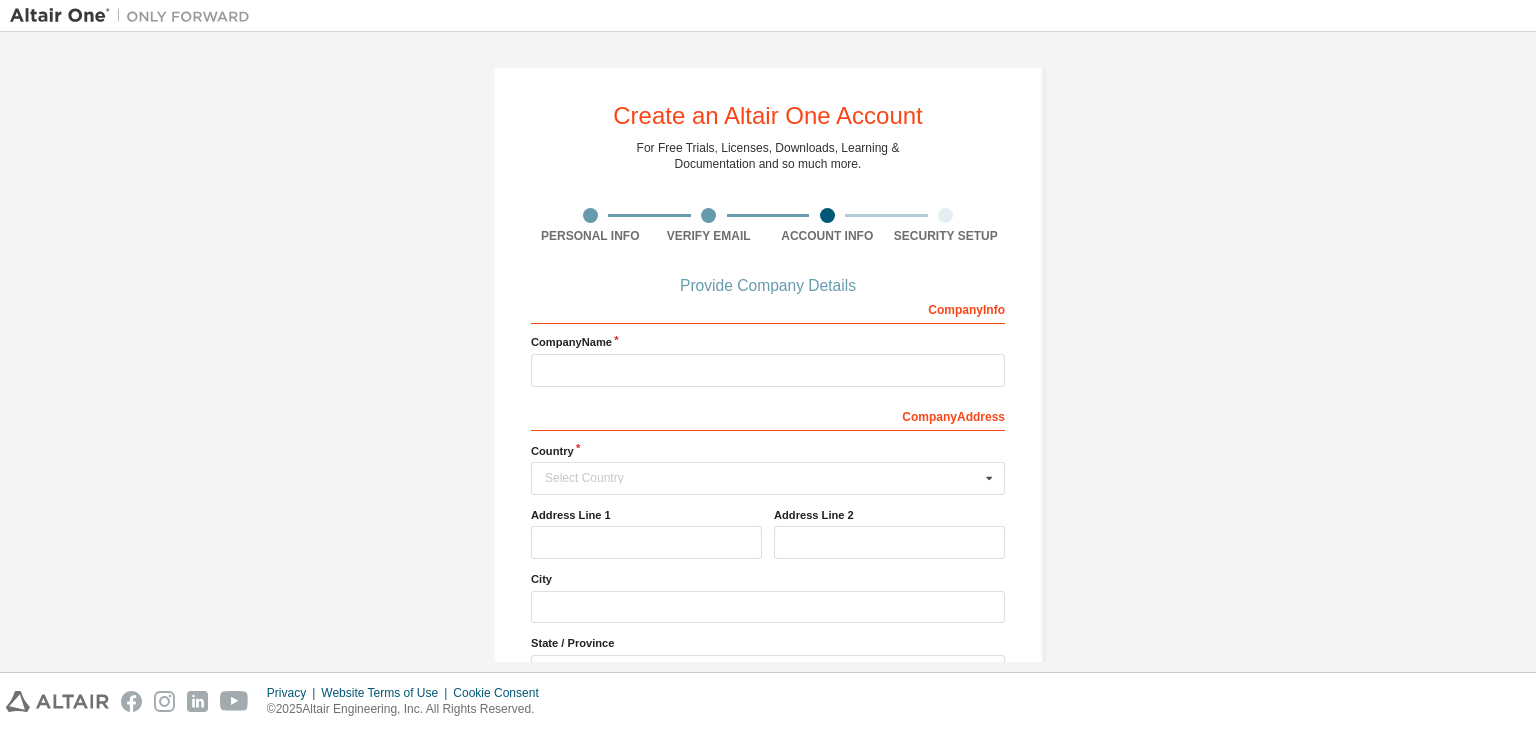 scroll, scrollTop: 180, scrollLeft: 0, axis: vertical 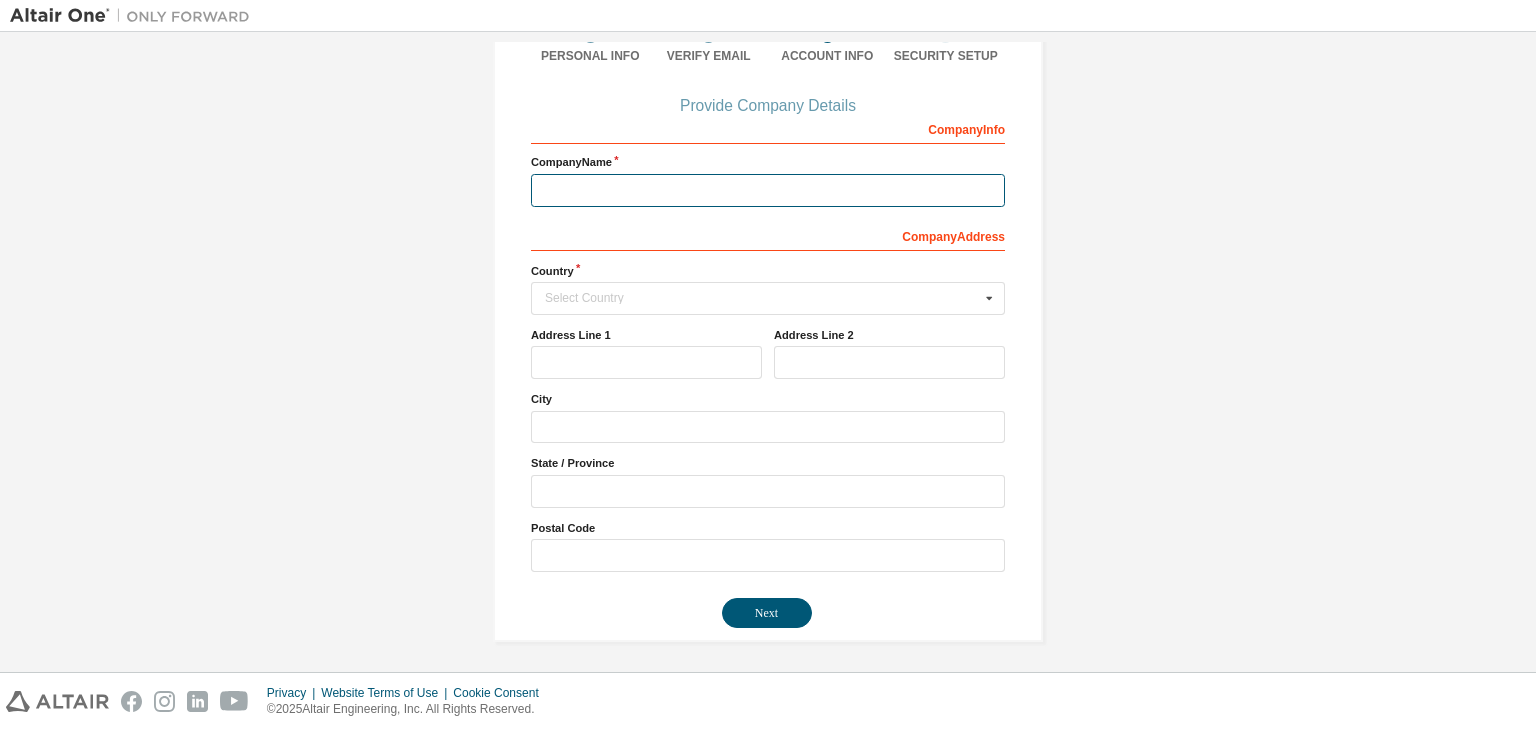 click at bounding box center (768, 190) 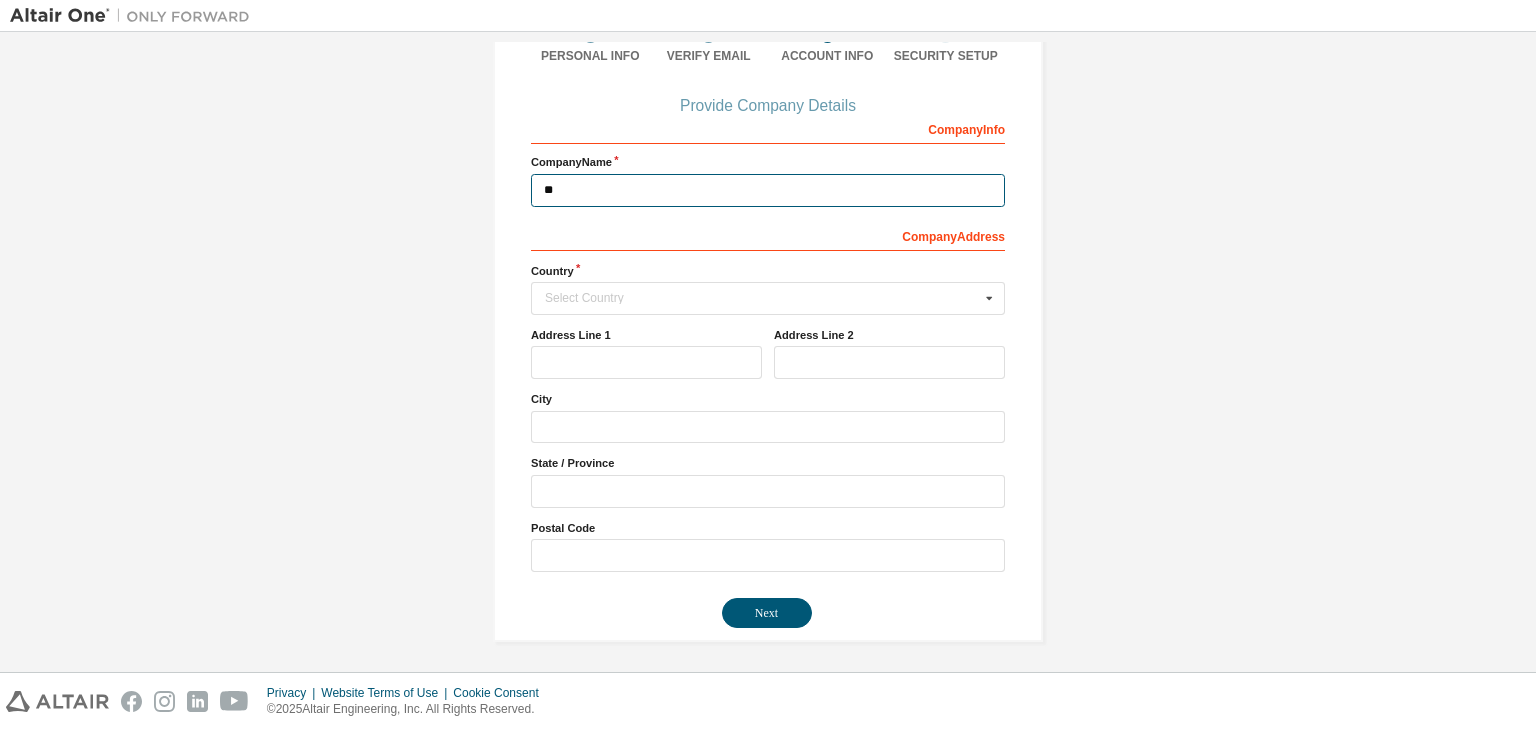 type on "*" 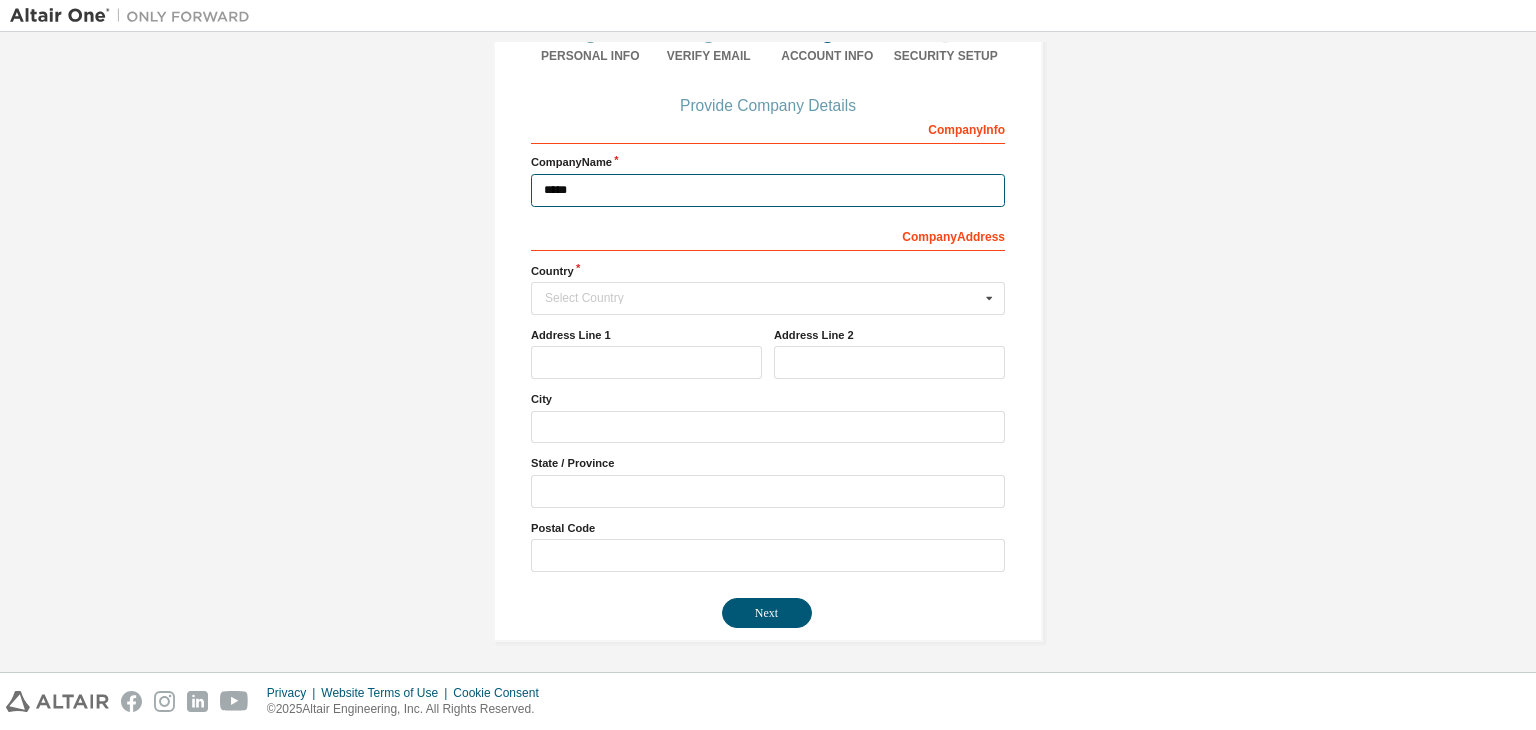 click on "*****" at bounding box center [768, 190] 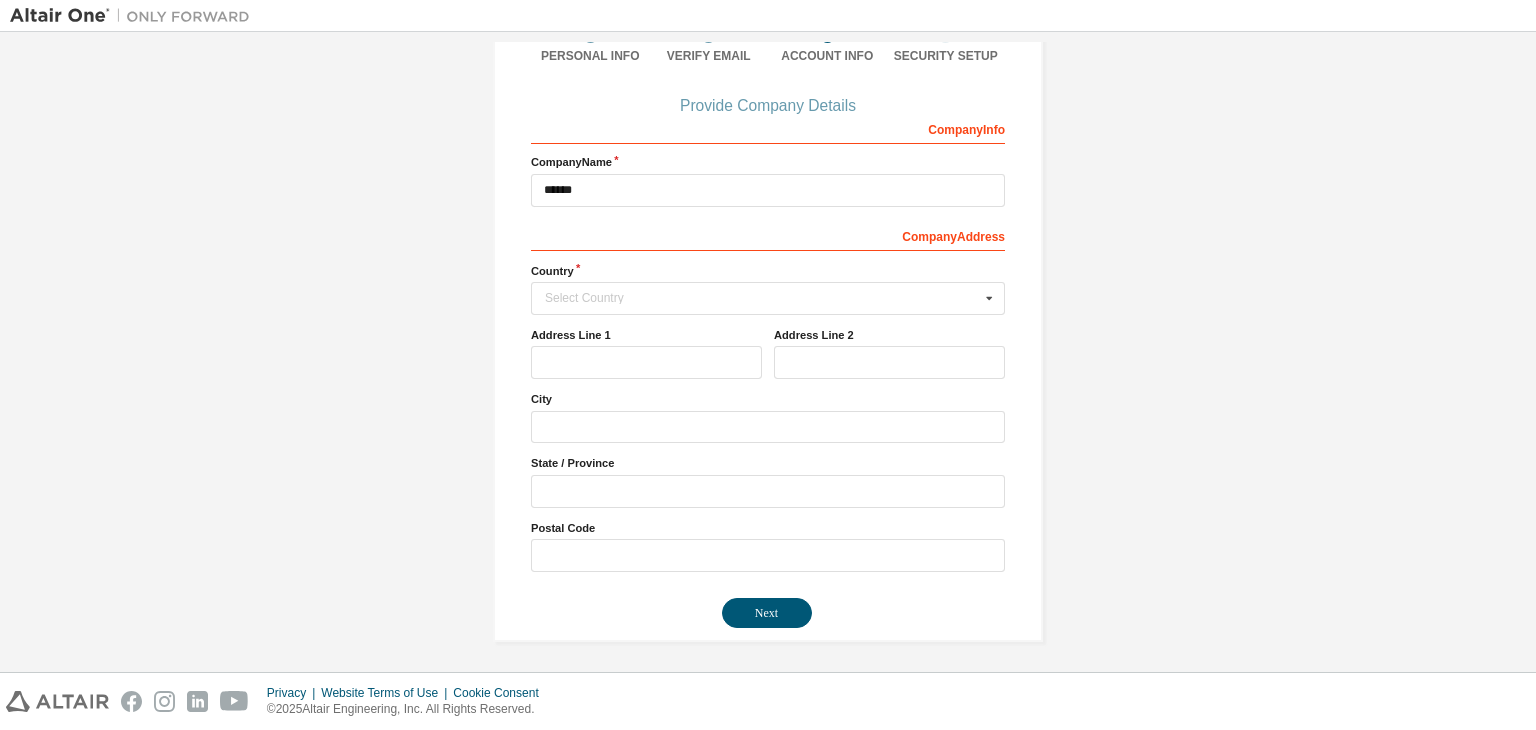 click on "Company  Info" at bounding box center (768, 128) 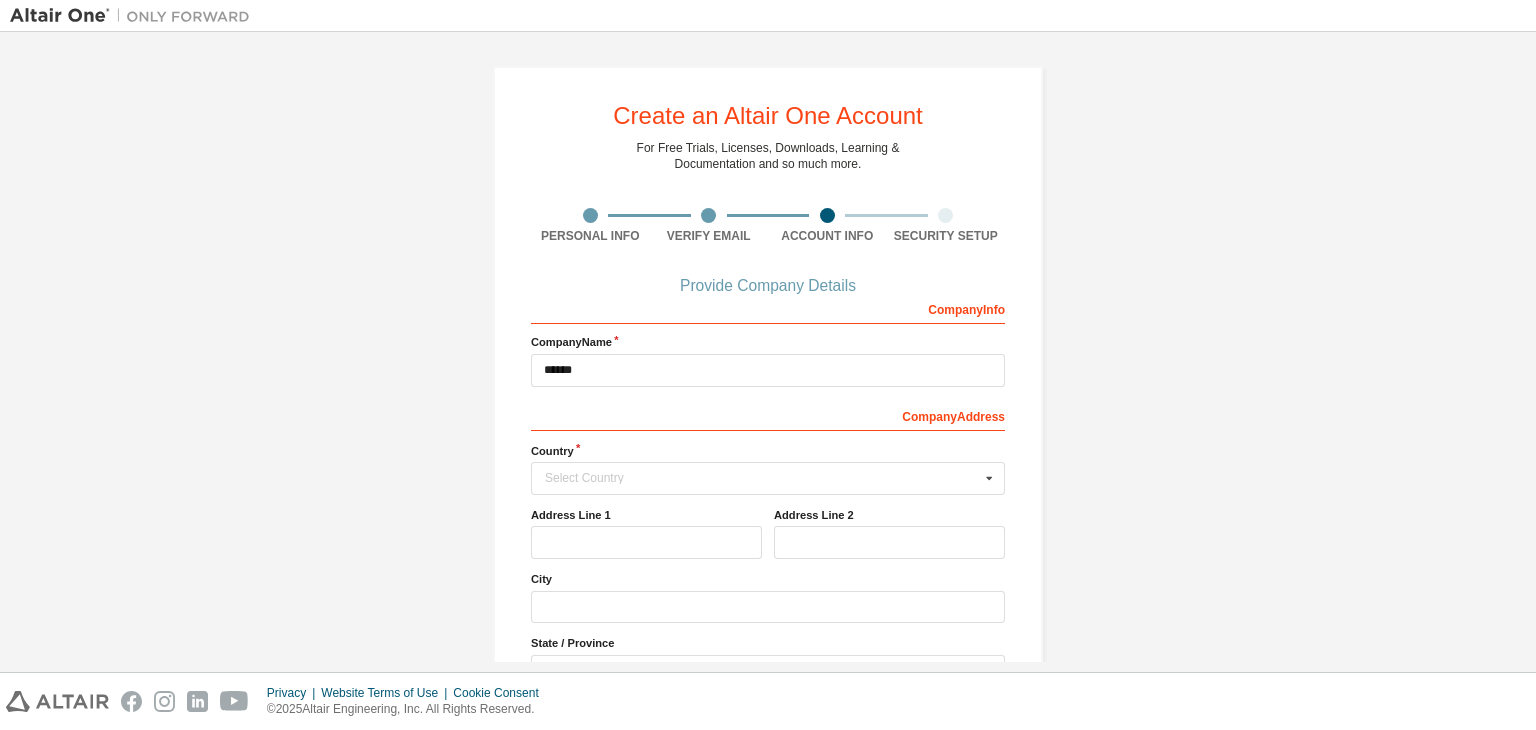 scroll, scrollTop: 0, scrollLeft: 0, axis: both 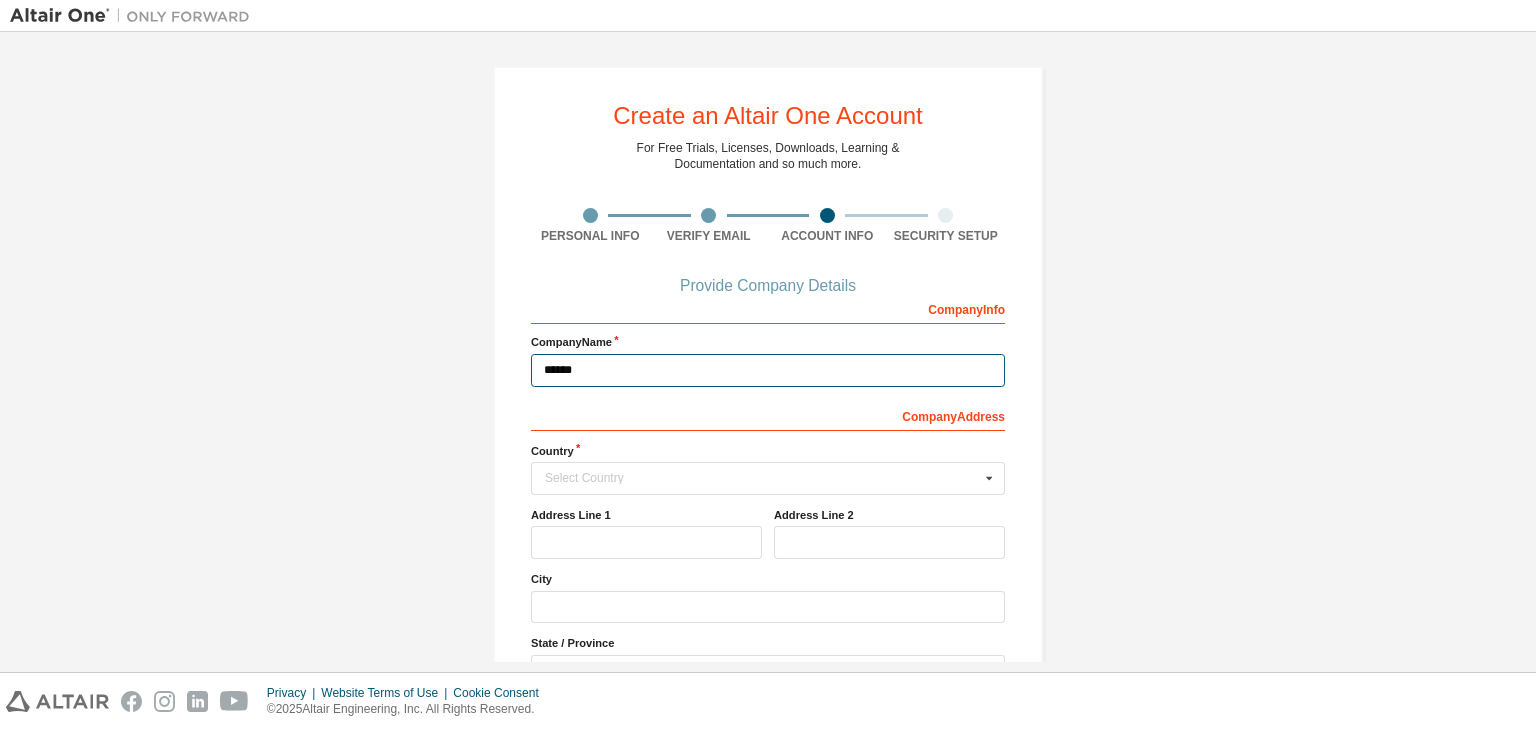 click on "*****" at bounding box center (768, 370) 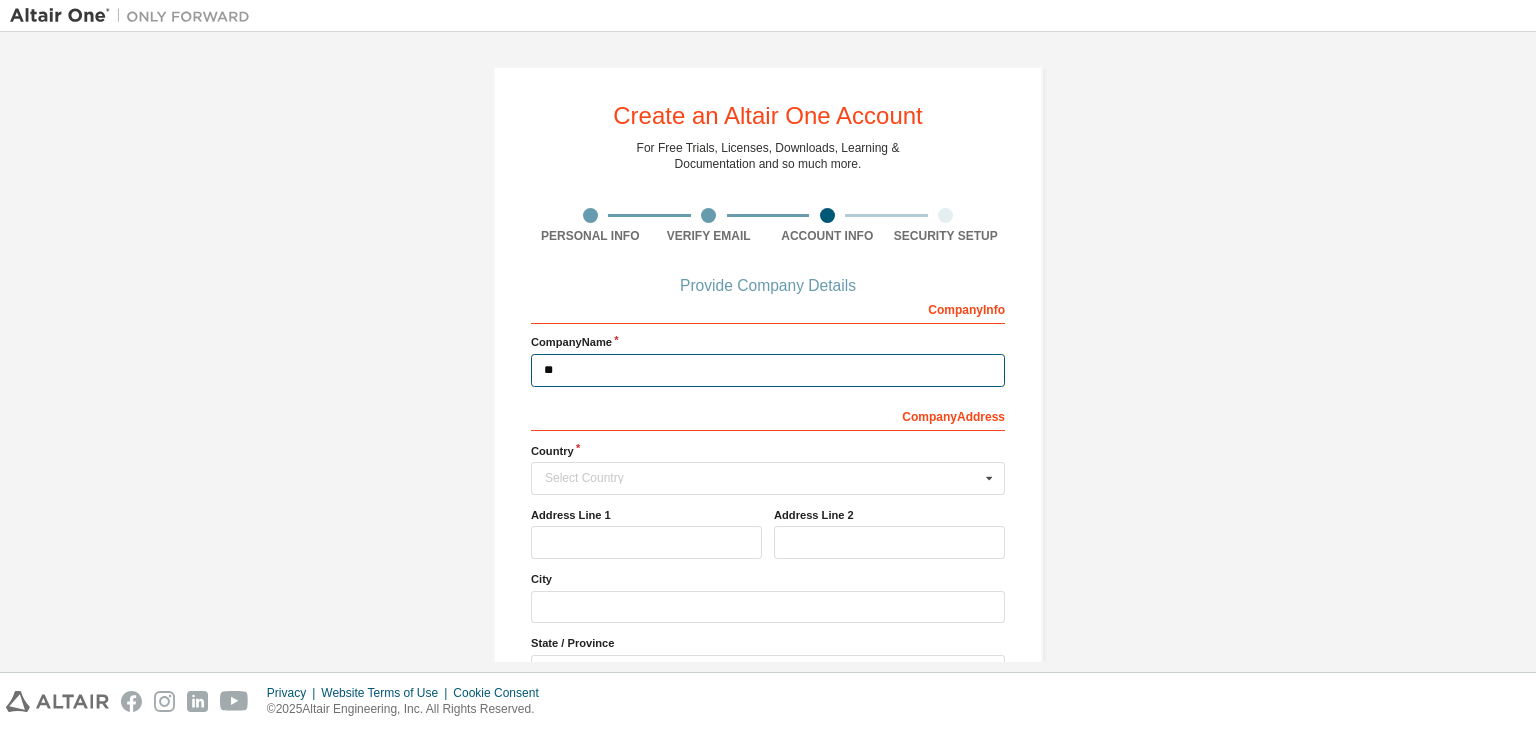 type on "*" 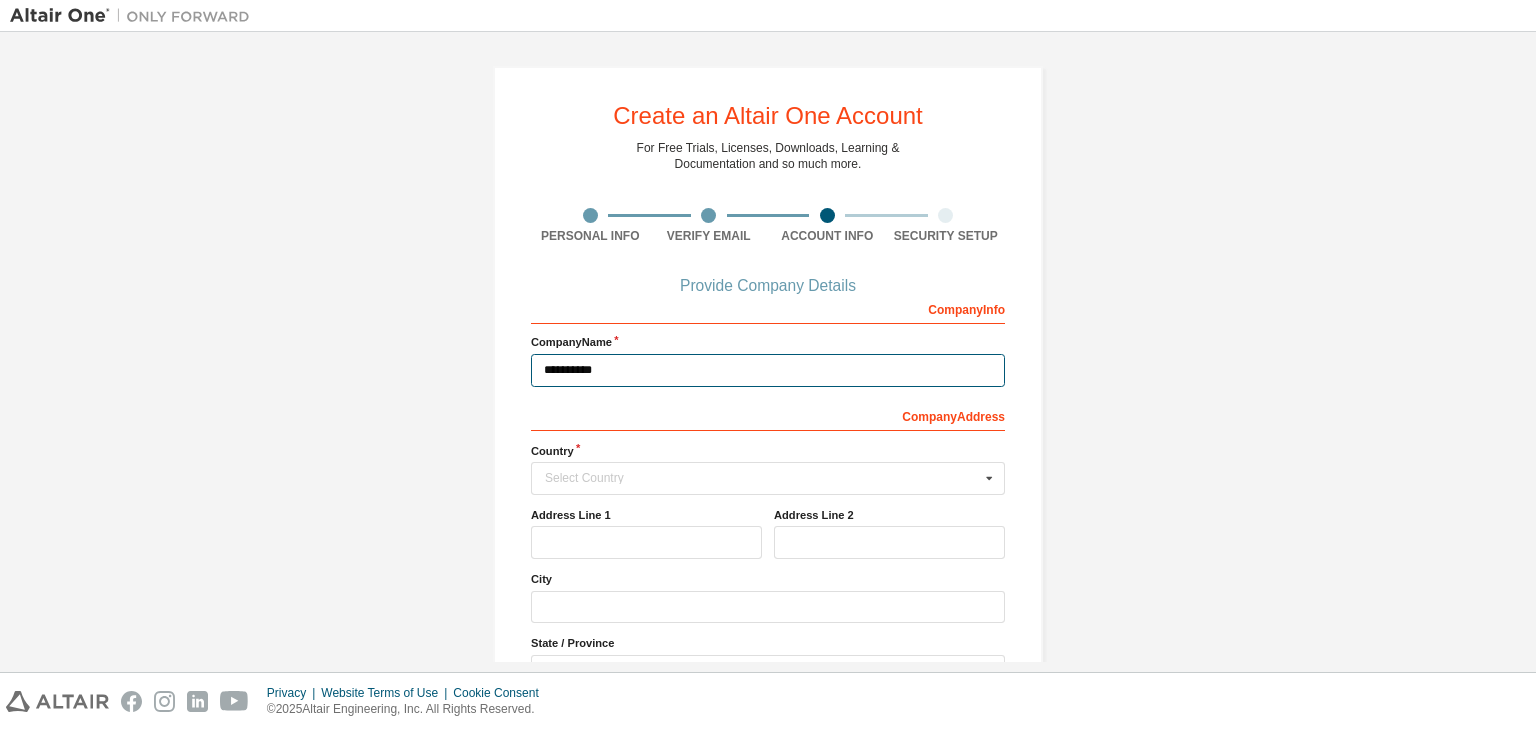 type on "**********" 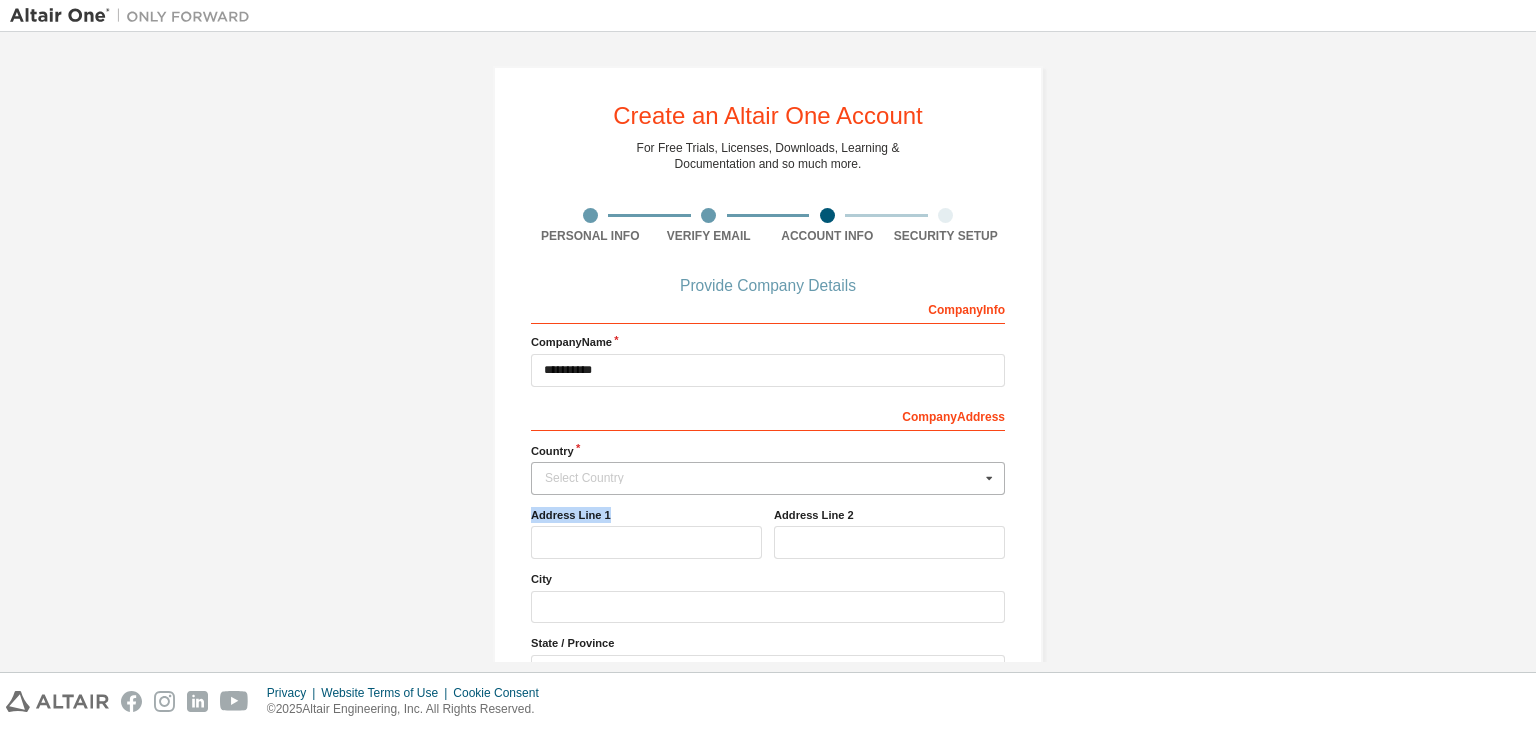 drag, startPoint x: 626, startPoint y: 497, endPoint x: 623, endPoint y: 477, distance: 20.22375 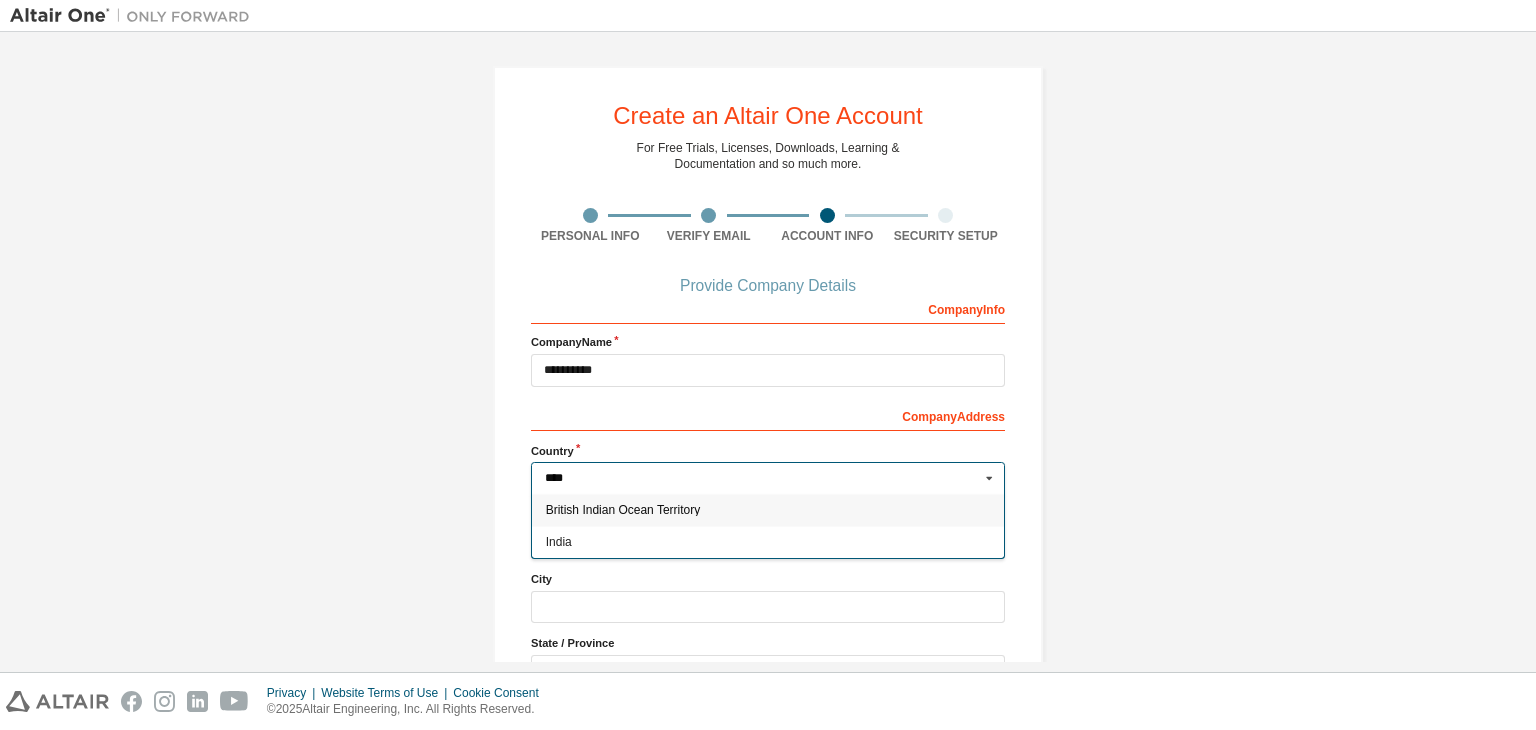 type on "*****" 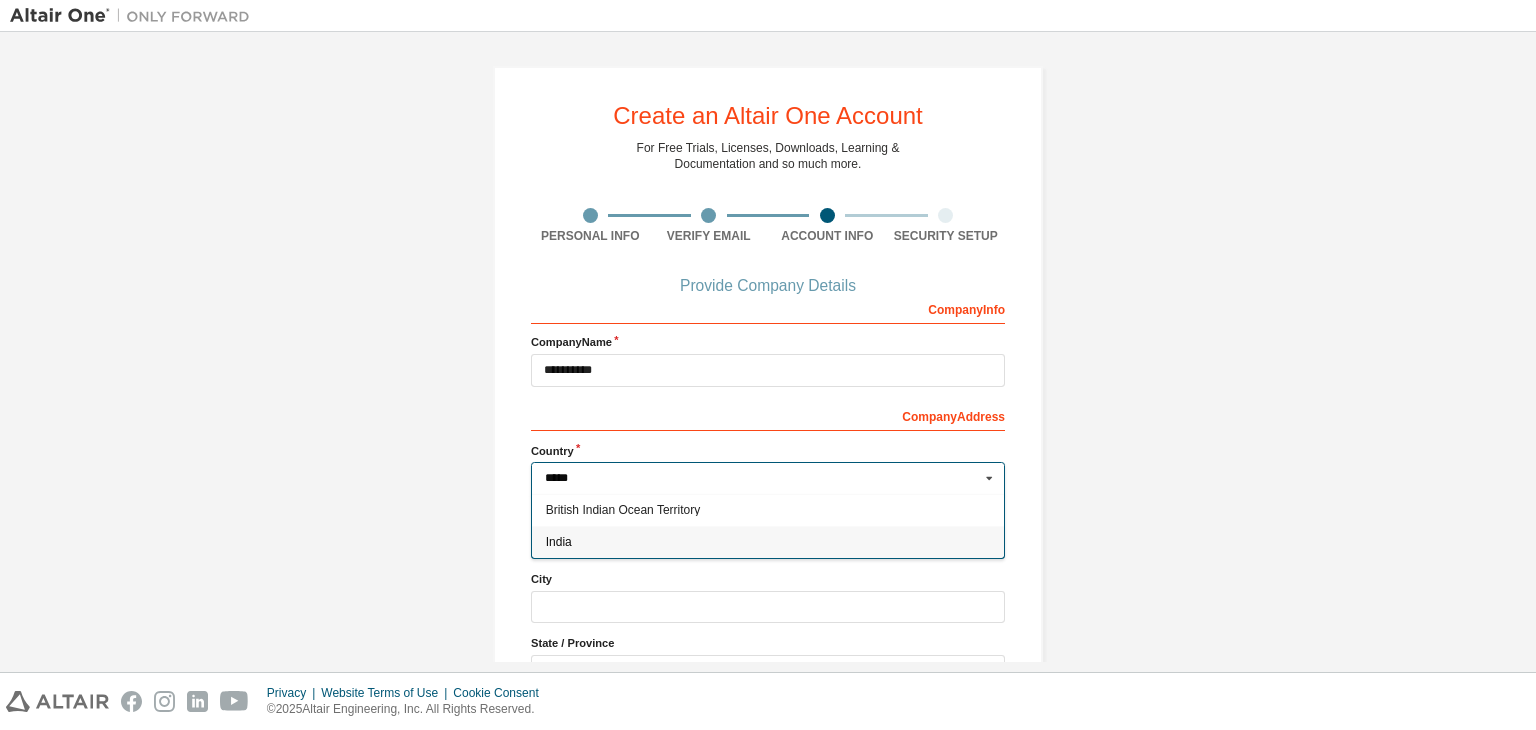 type on "***" 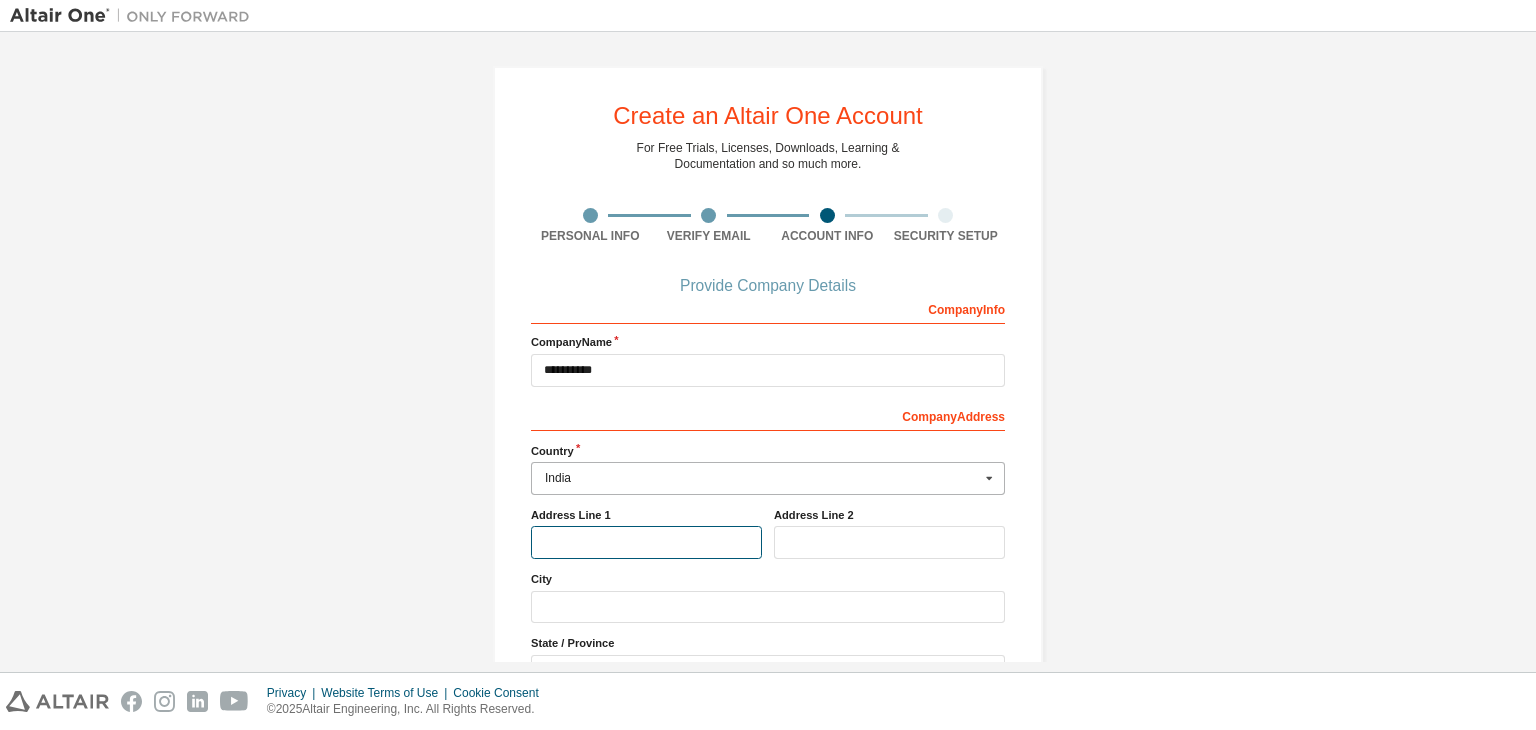 click at bounding box center (646, 542) 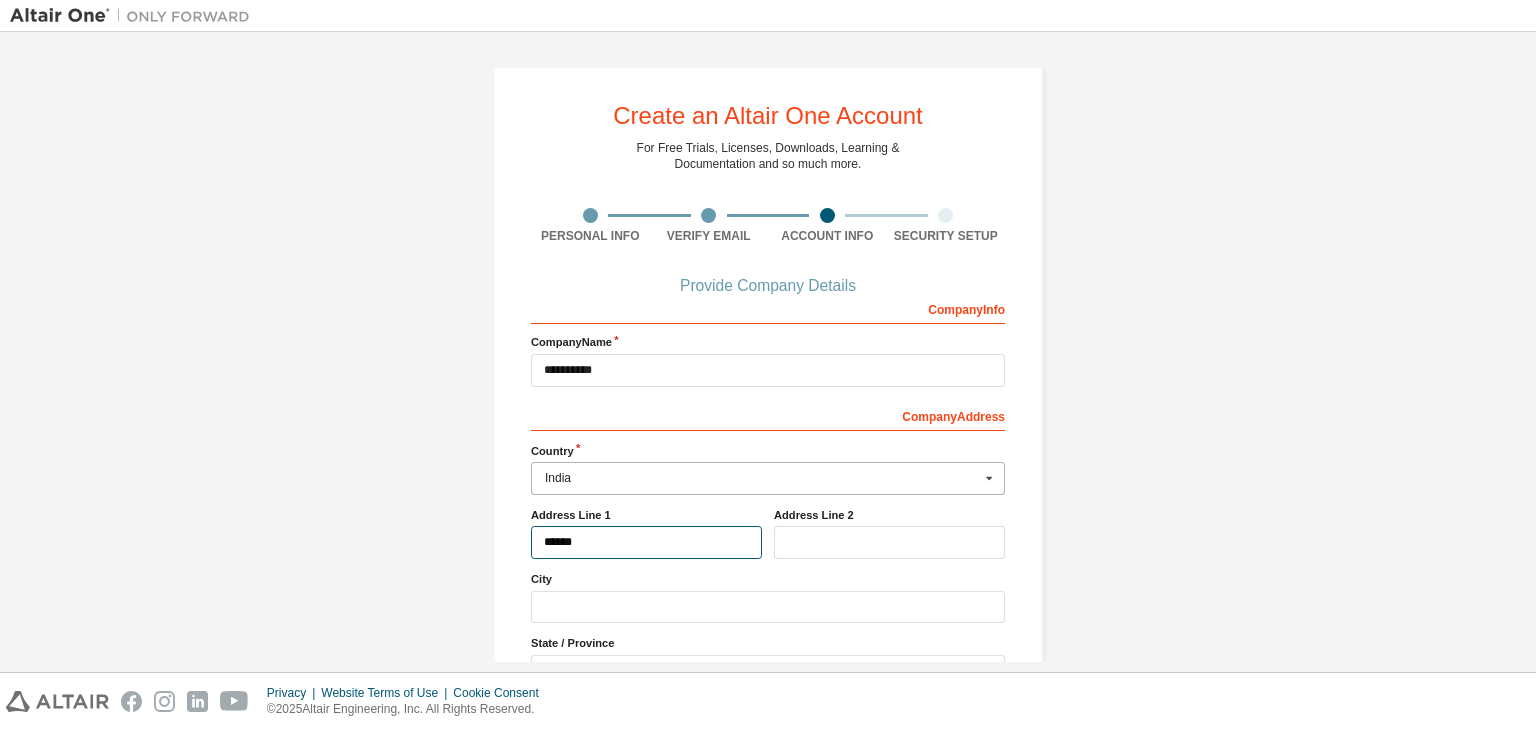 type on "******" 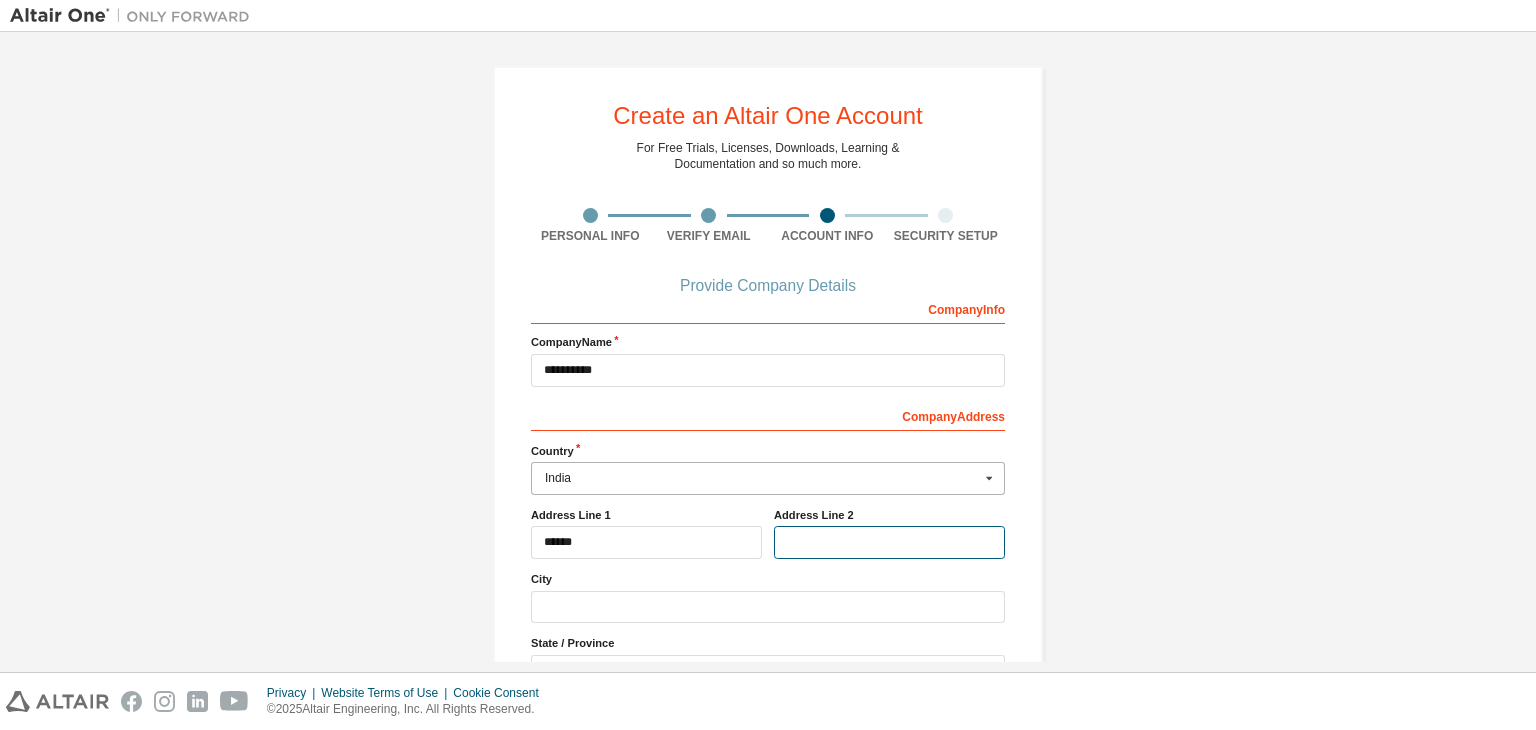 click at bounding box center (889, 542) 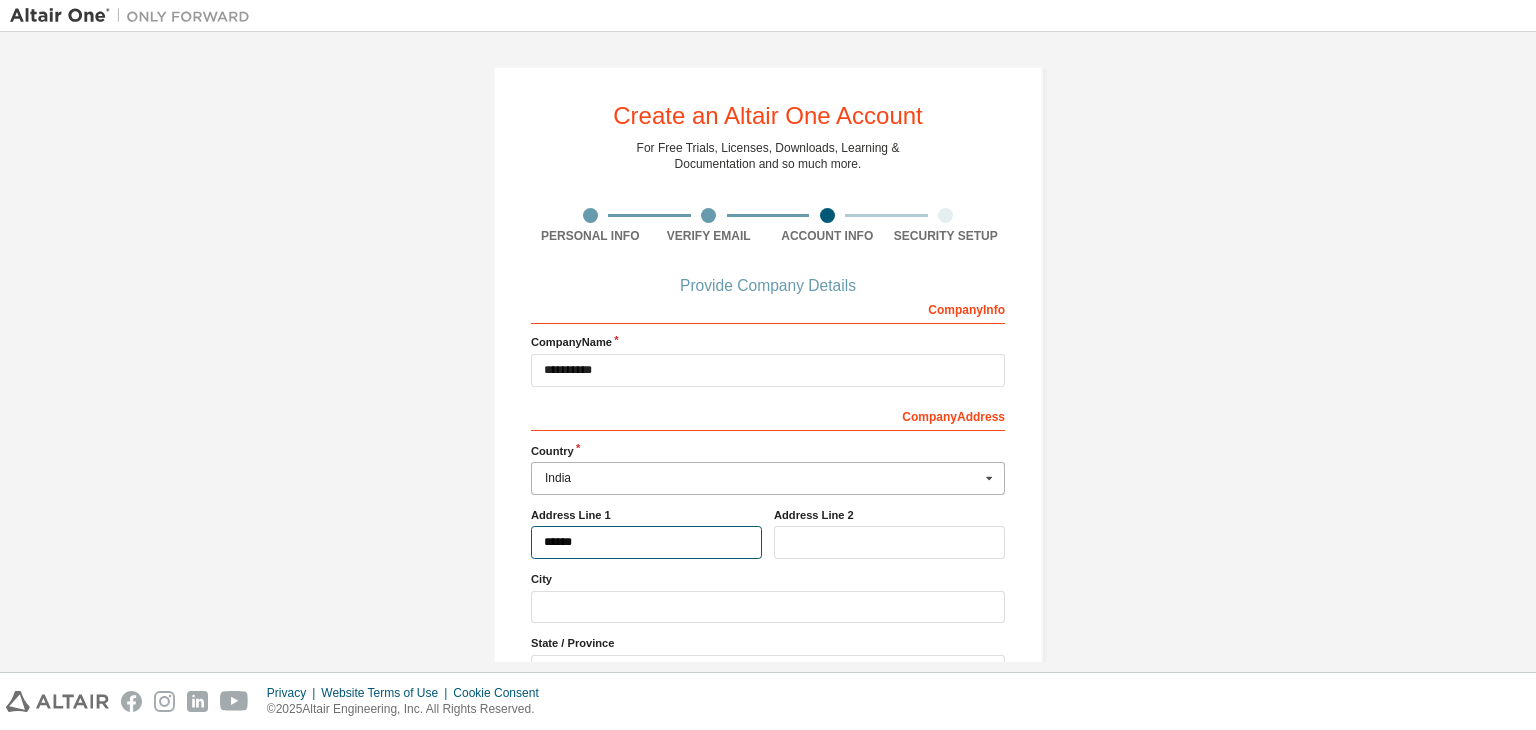 click on "******" at bounding box center (646, 542) 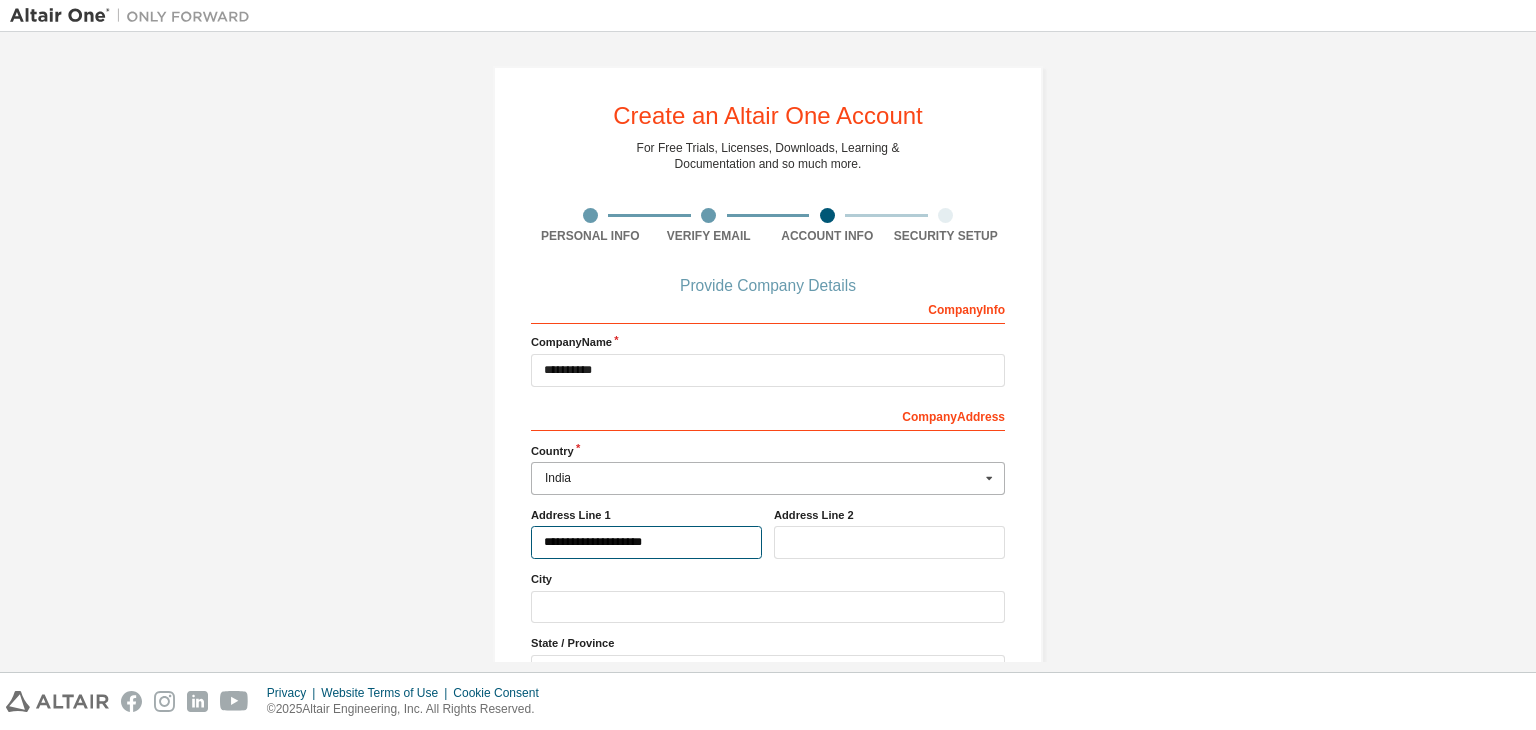 type on "**********" 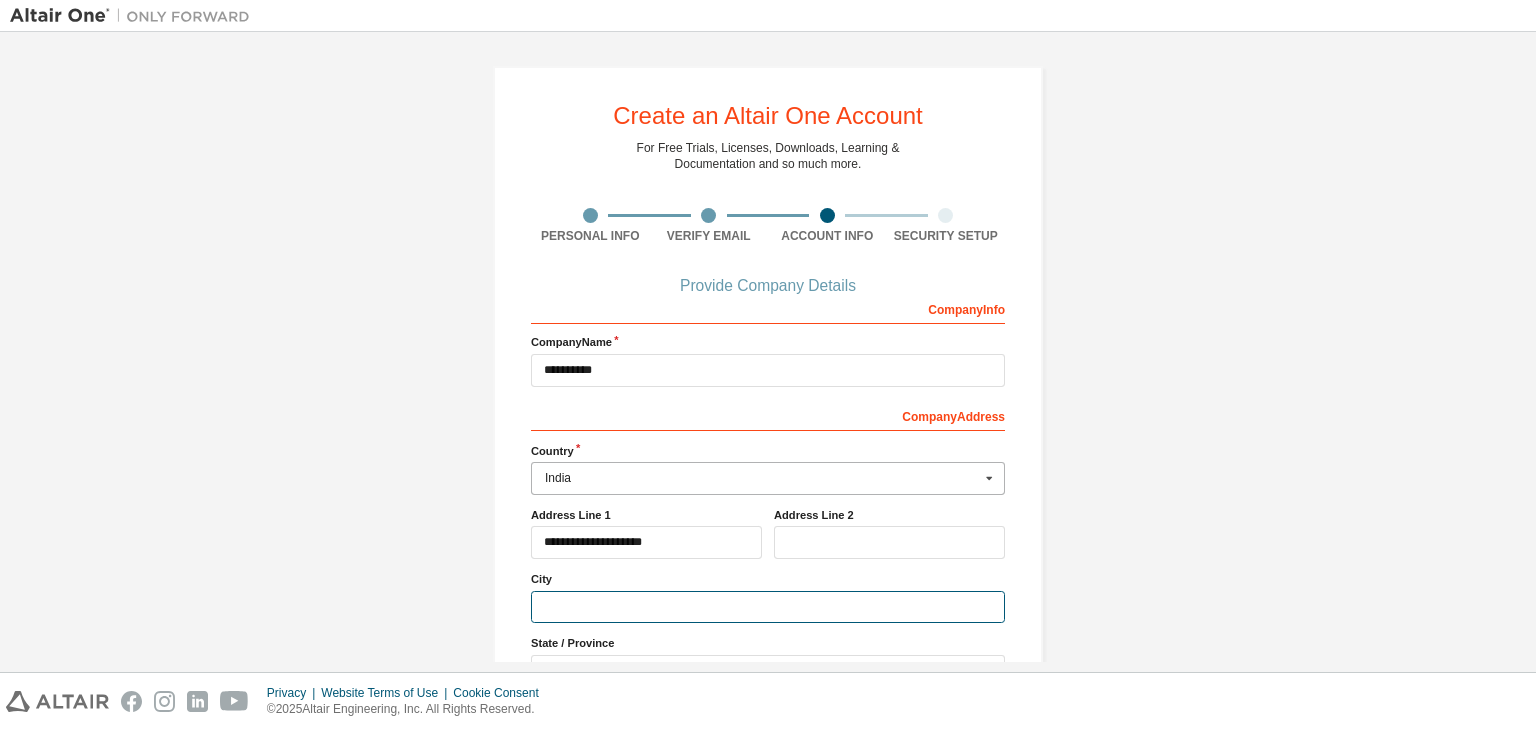 click at bounding box center [768, 607] 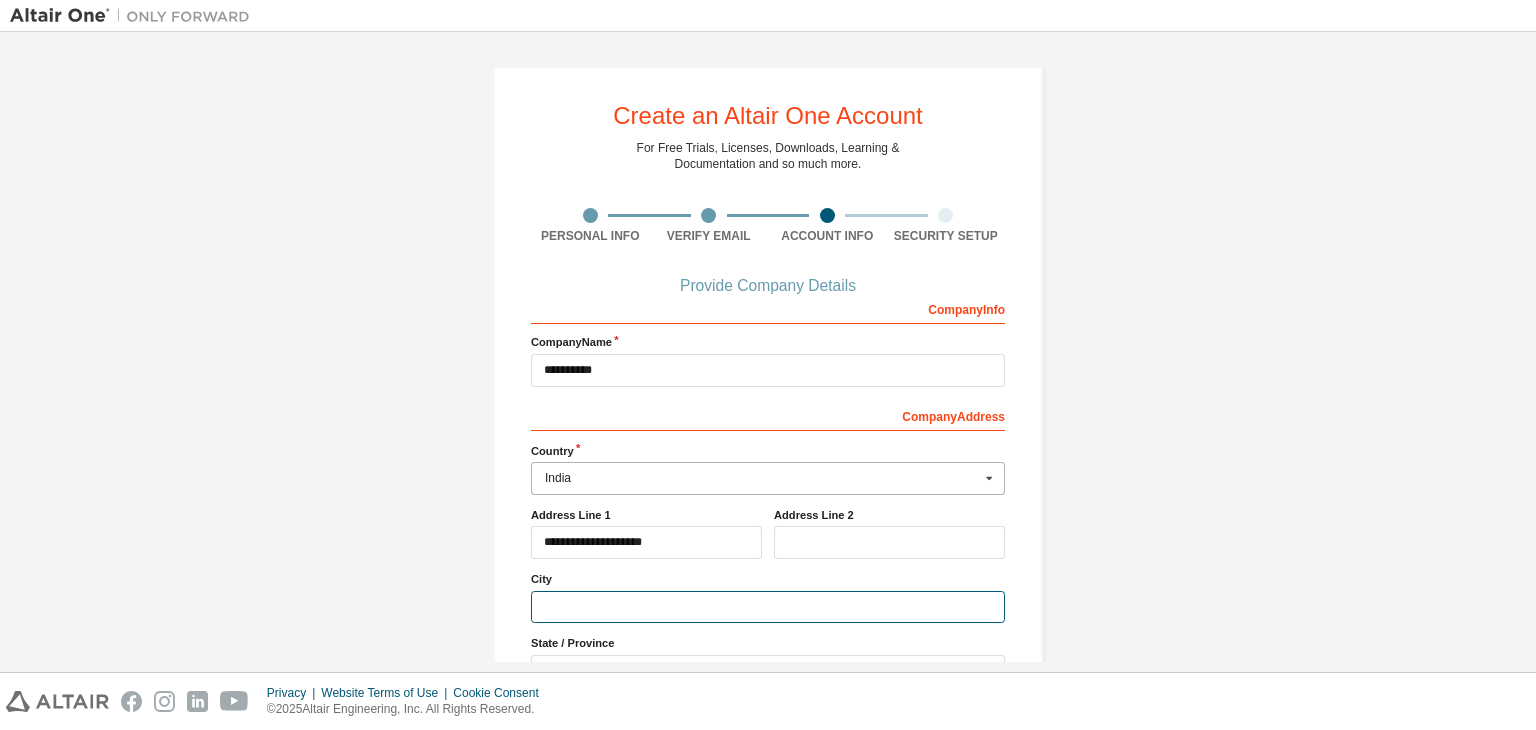 type on "*" 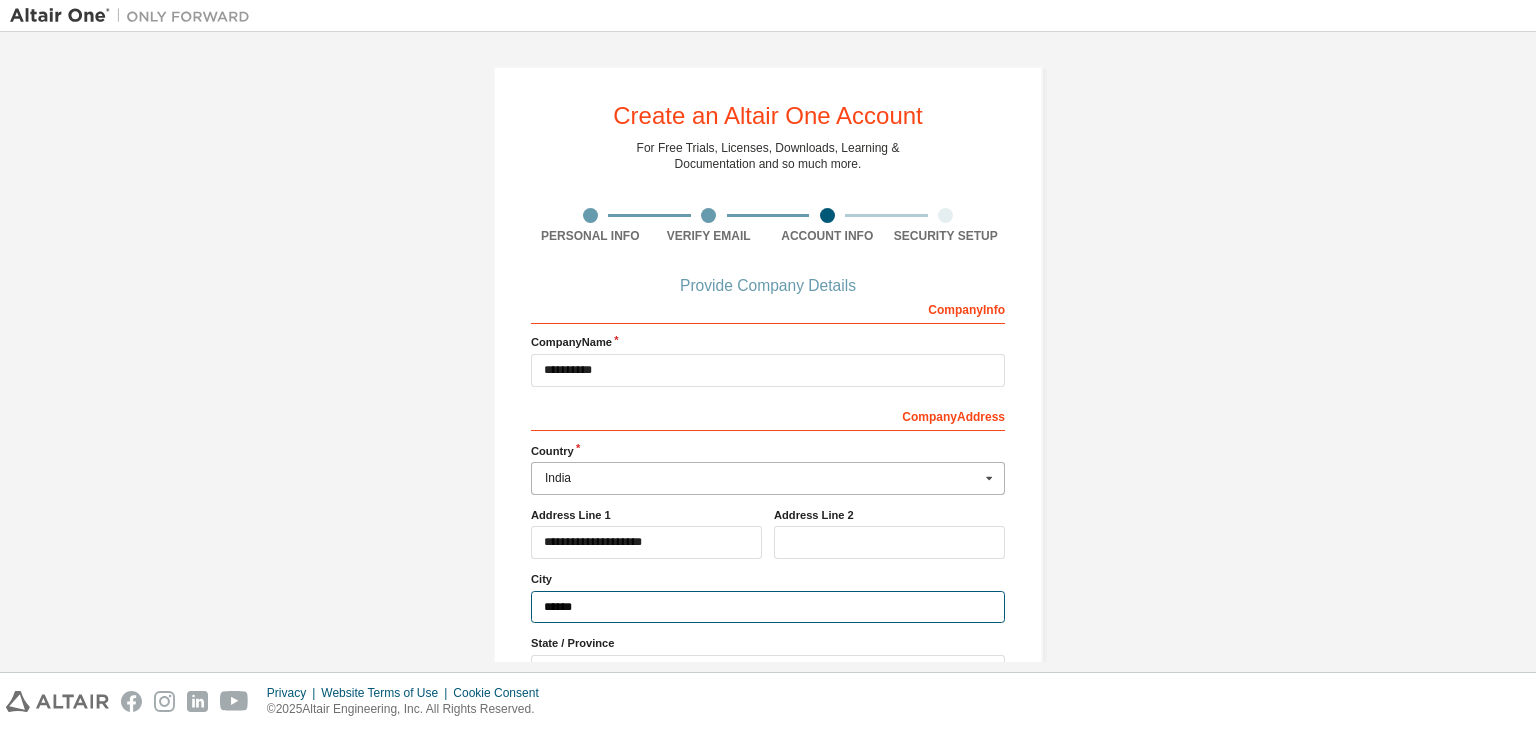 scroll, scrollTop: 180, scrollLeft: 0, axis: vertical 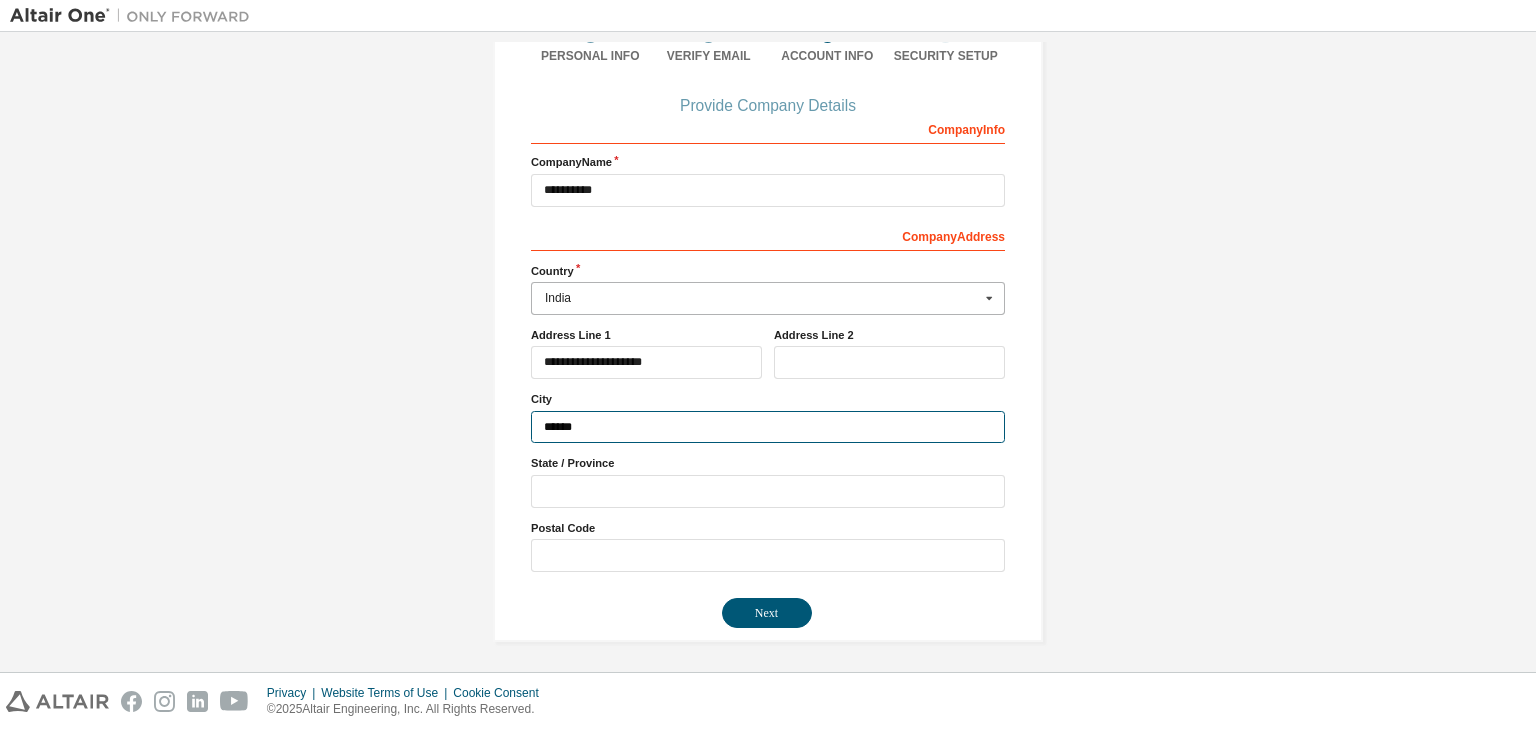type on "******" 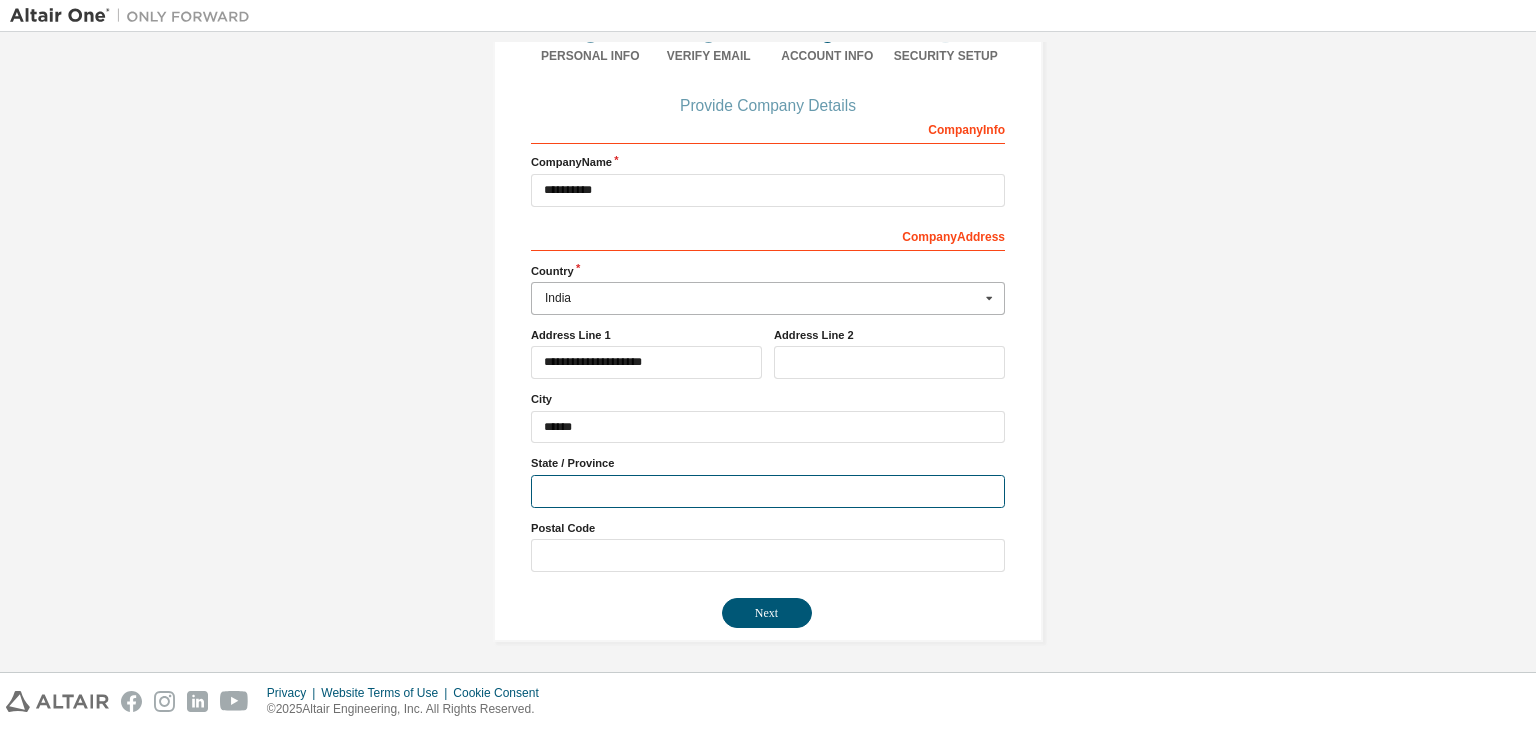 click at bounding box center [768, 491] 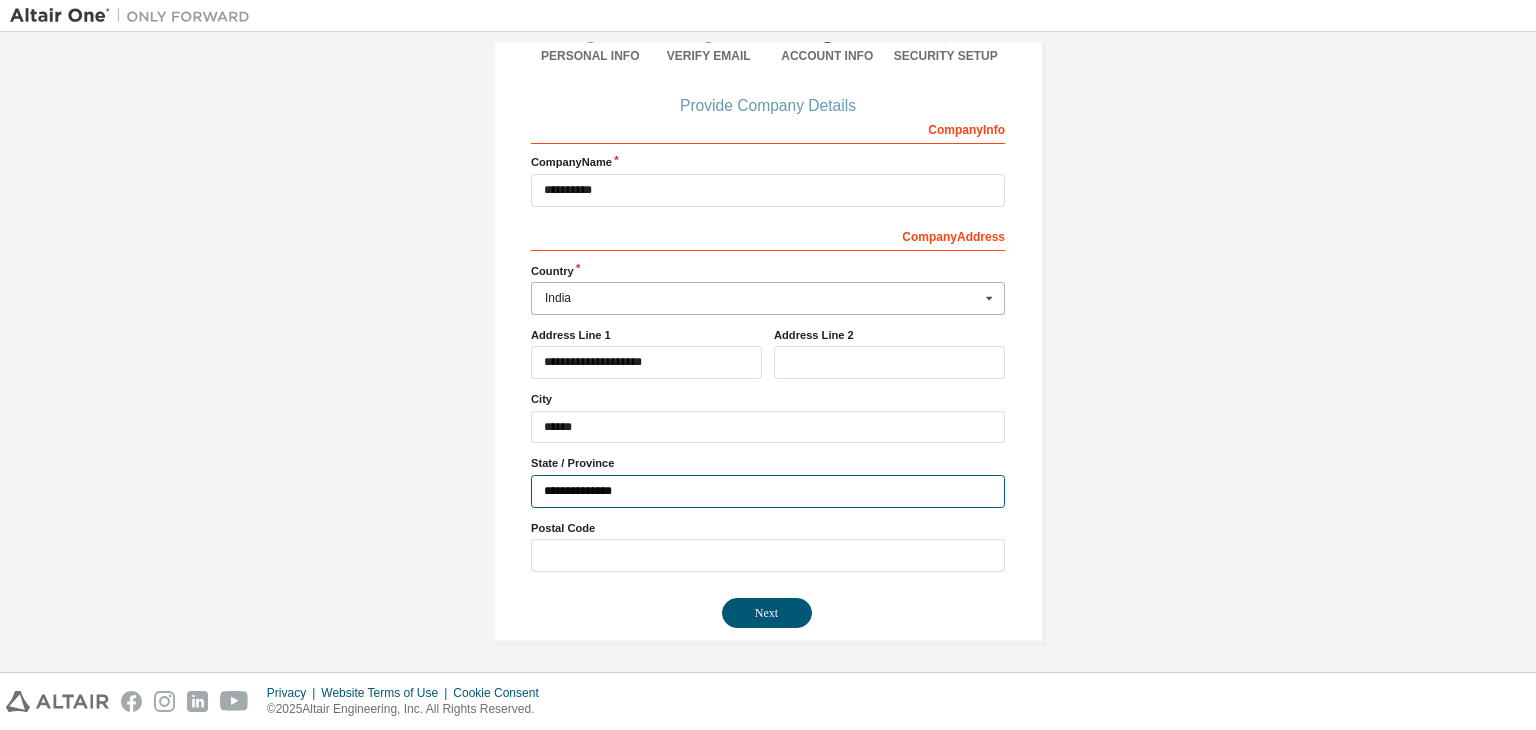 type on "**********" 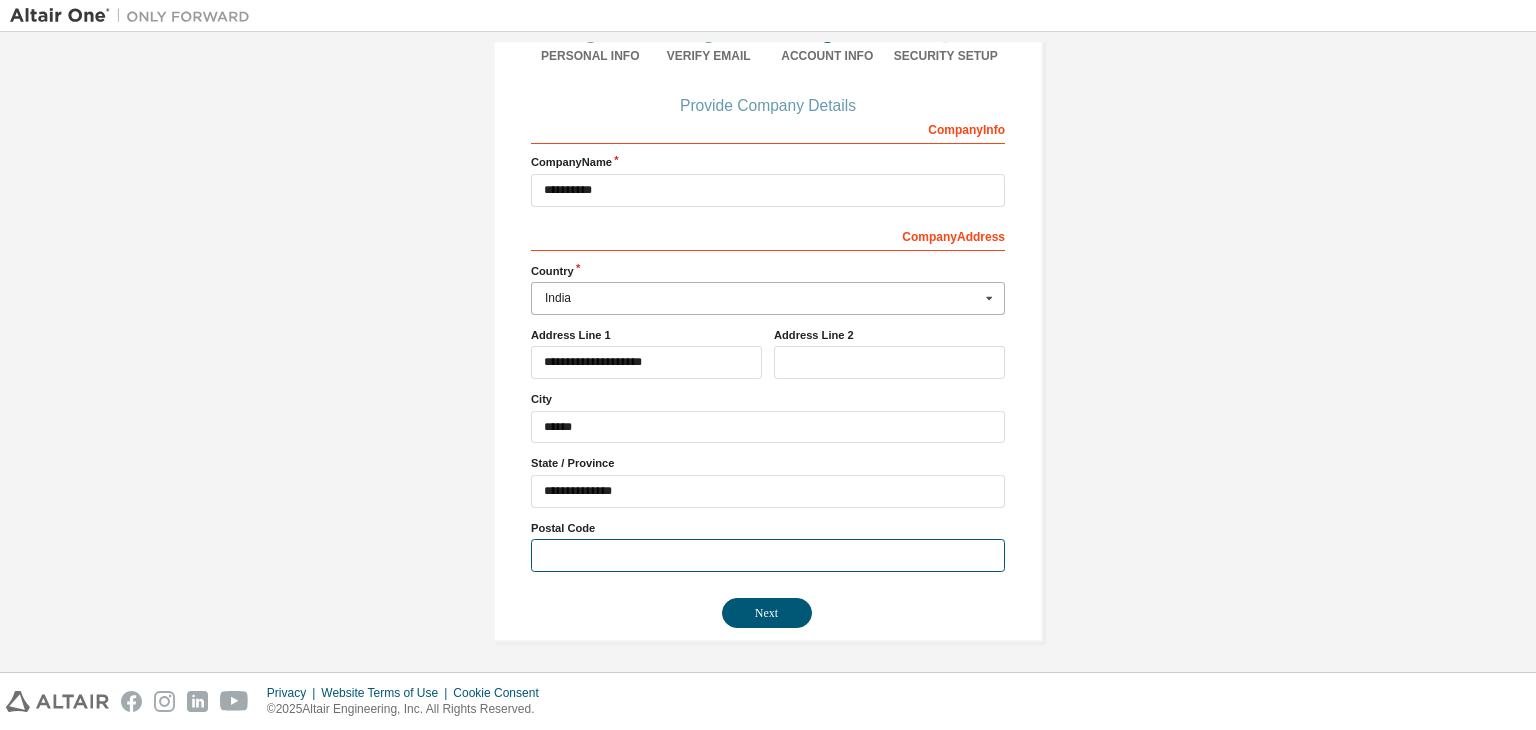 click at bounding box center (768, 555) 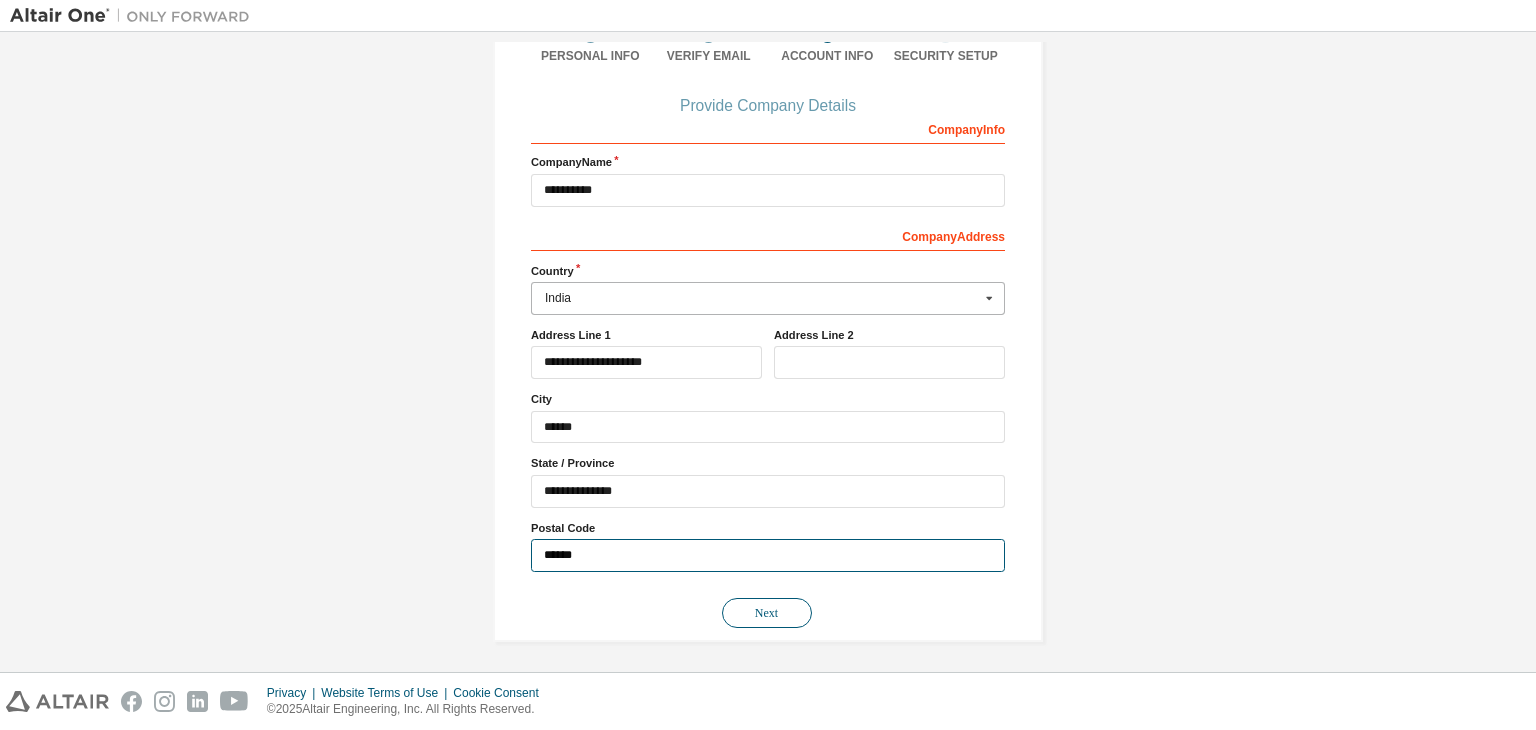 type on "******" 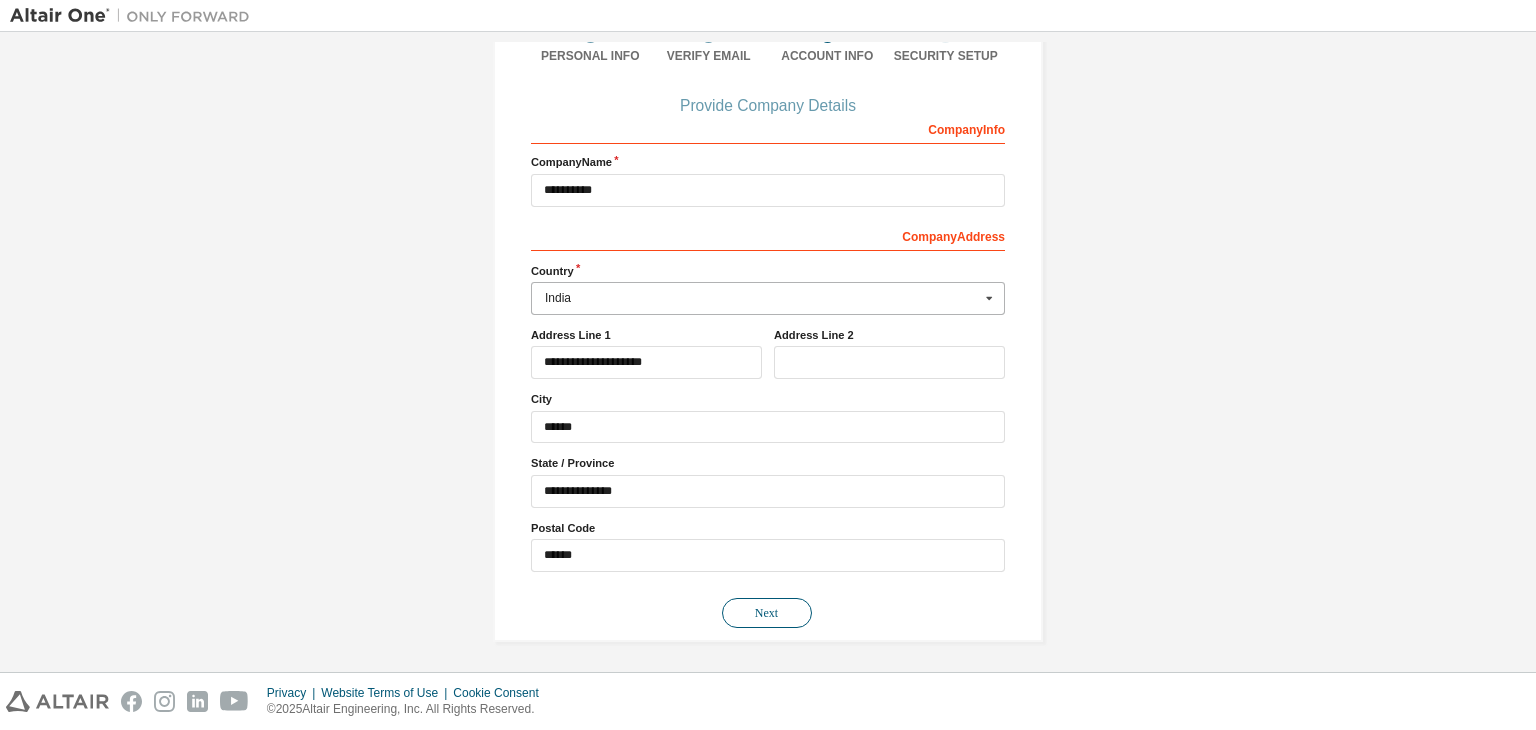 click on "Next" at bounding box center (767, 613) 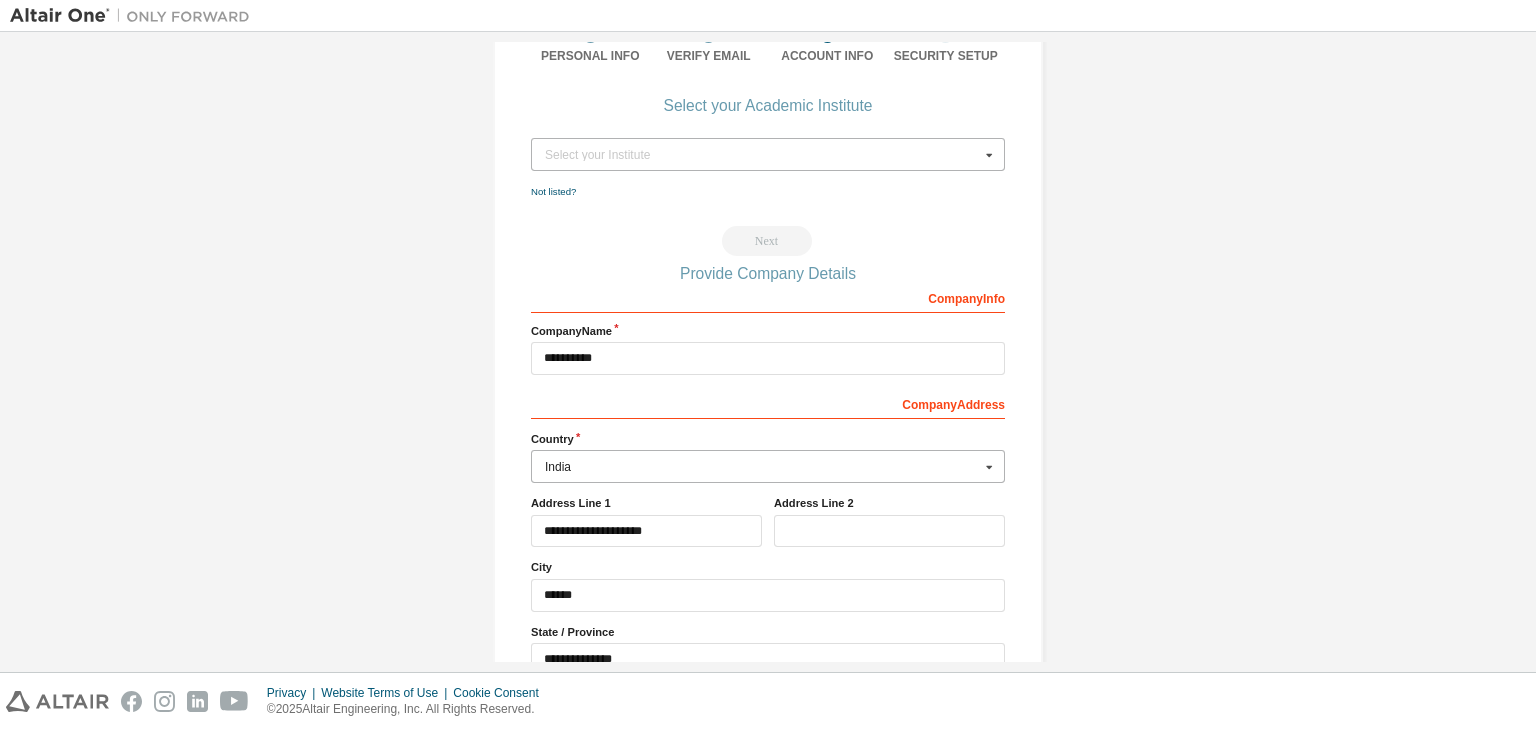 click on "Select your Institute" at bounding box center [762, 155] 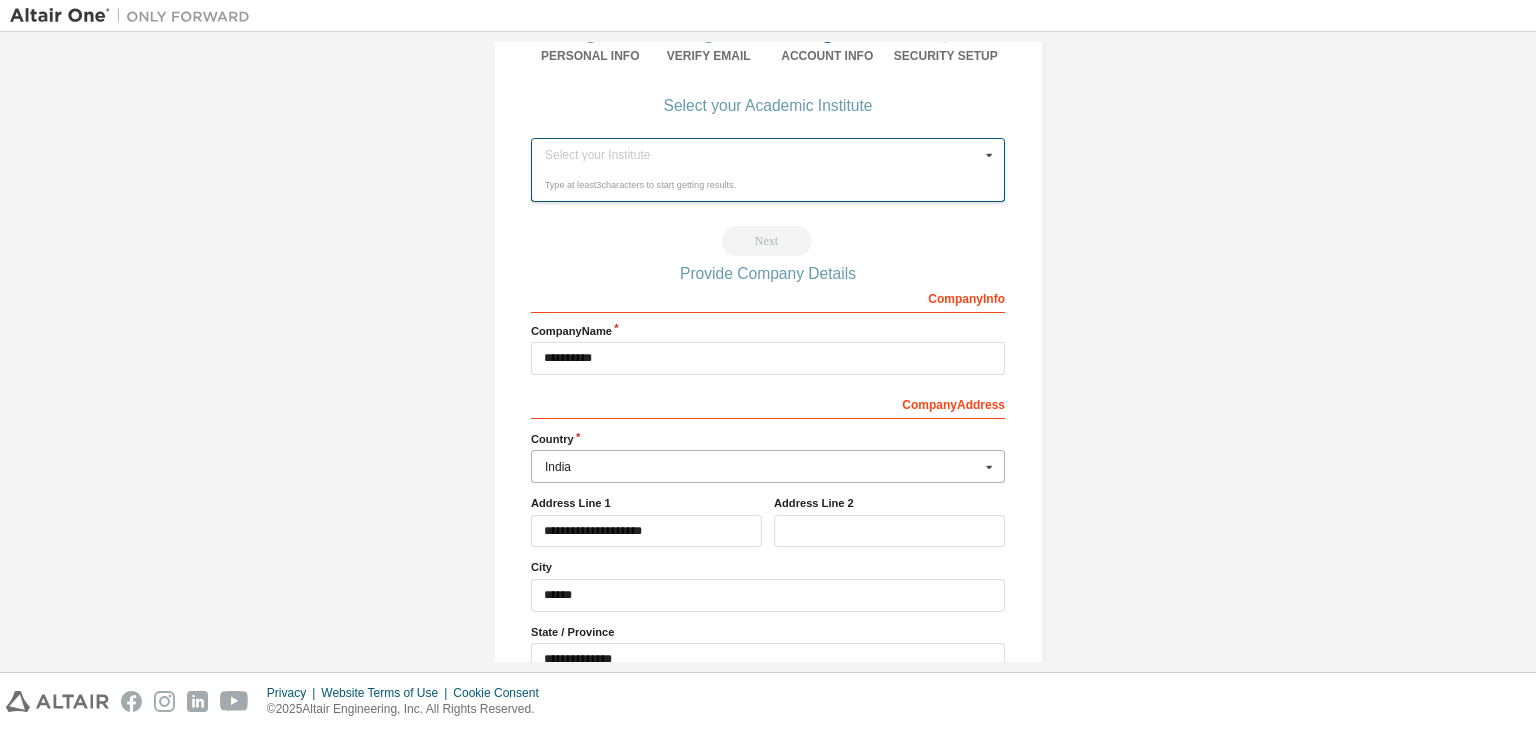 scroll, scrollTop: 0, scrollLeft: 0, axis: both 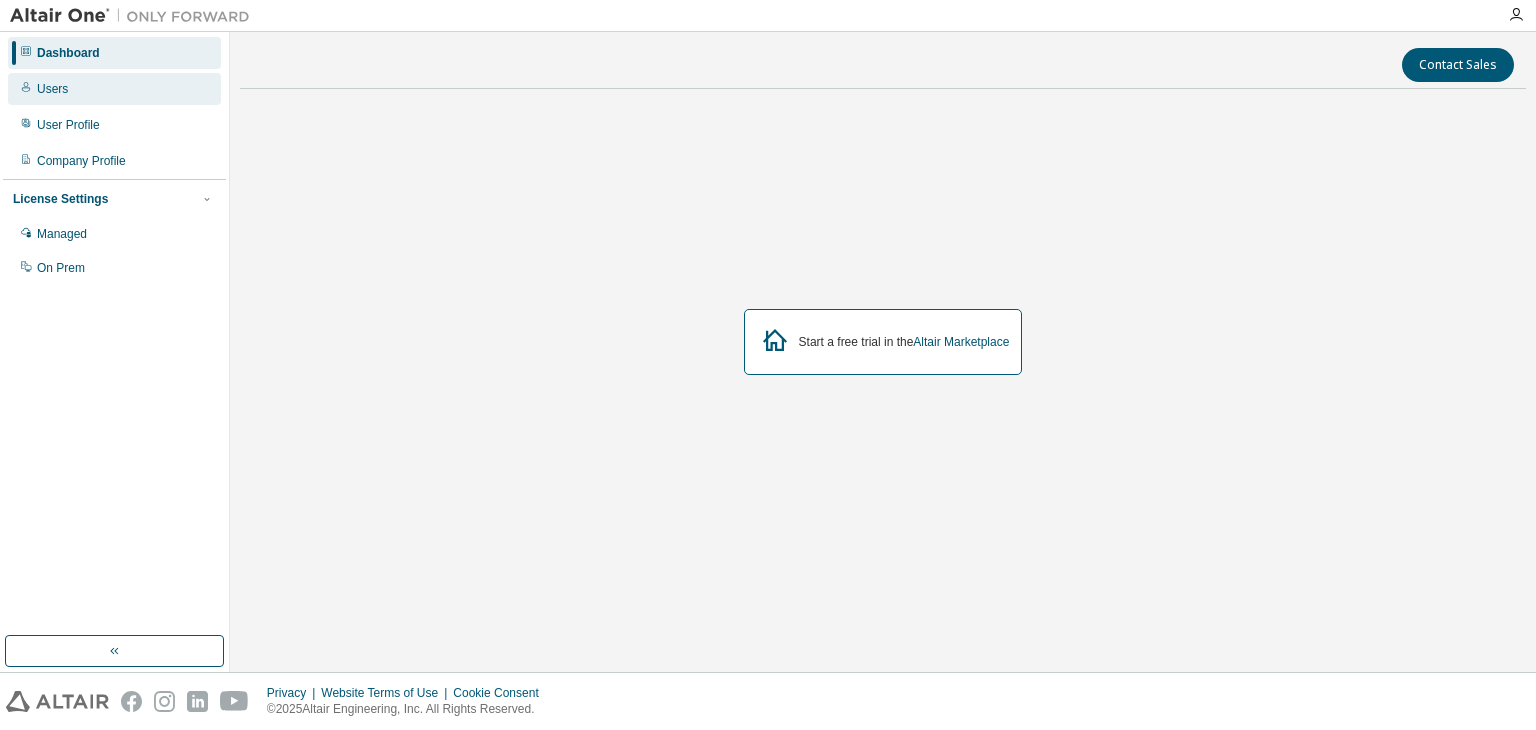 click on "Users" at bounding box center [114, 89] 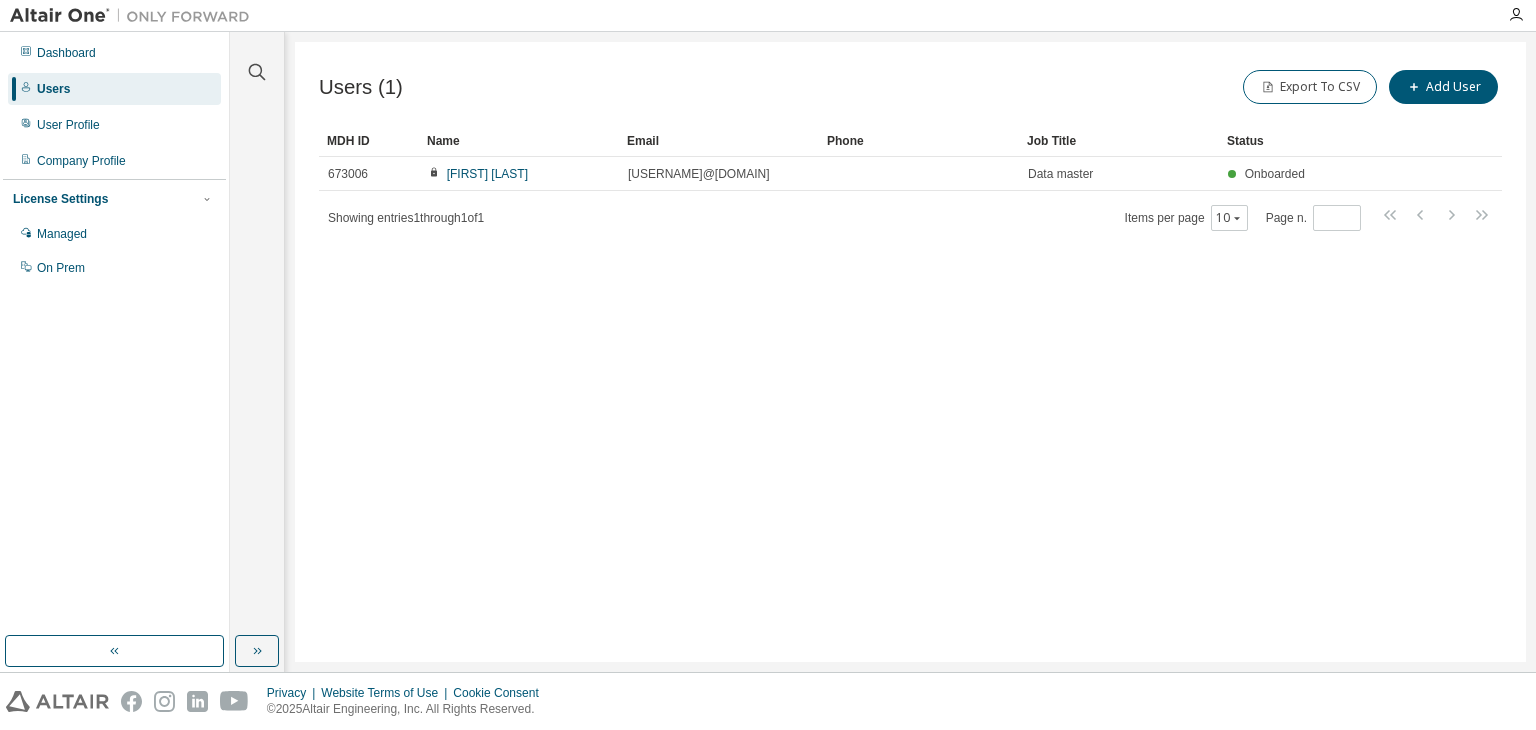 click on "Dashboard Users User Profile Company Profile License Settings Managed On Prem" at bounding box center (114, 160) 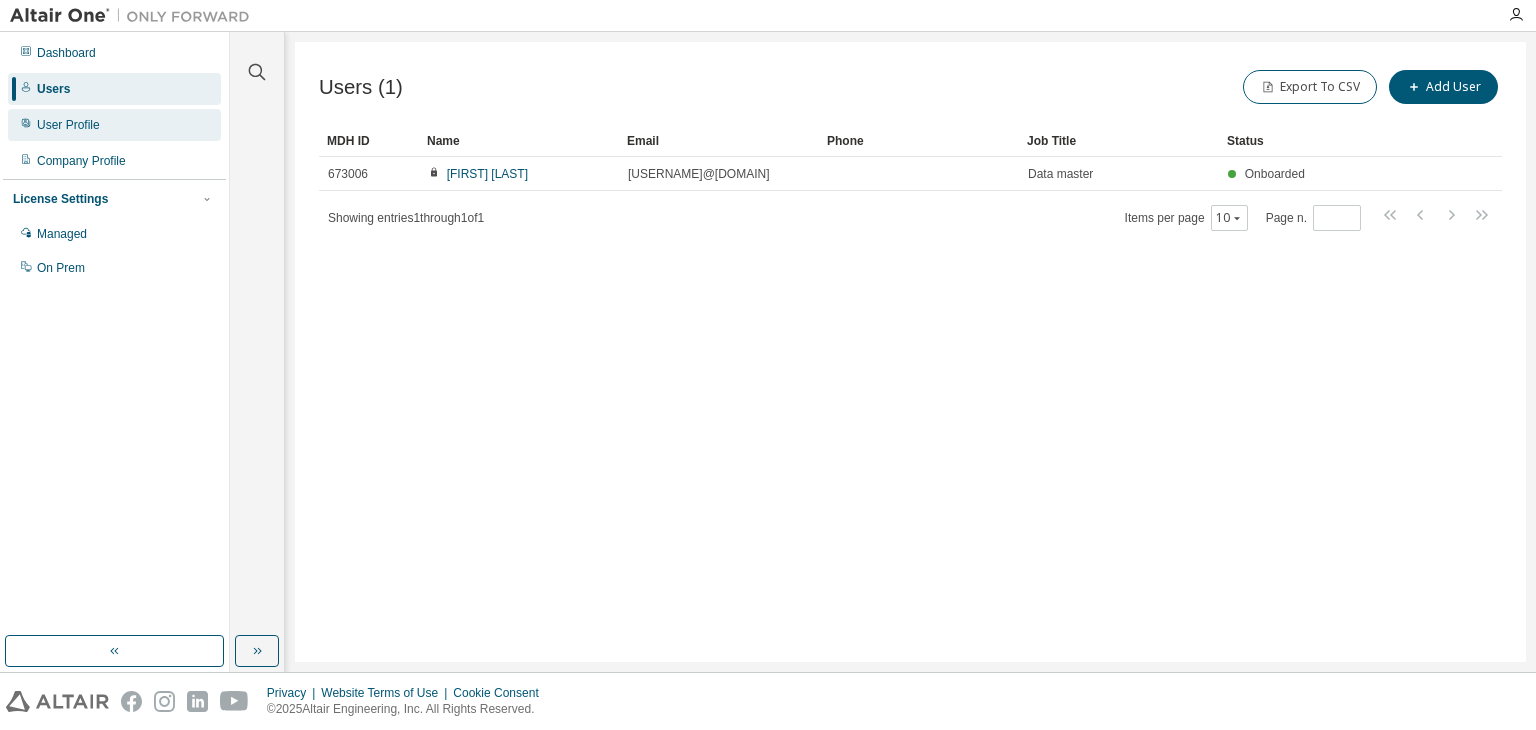 click on "User Profile" at bounding box center (68, 125) 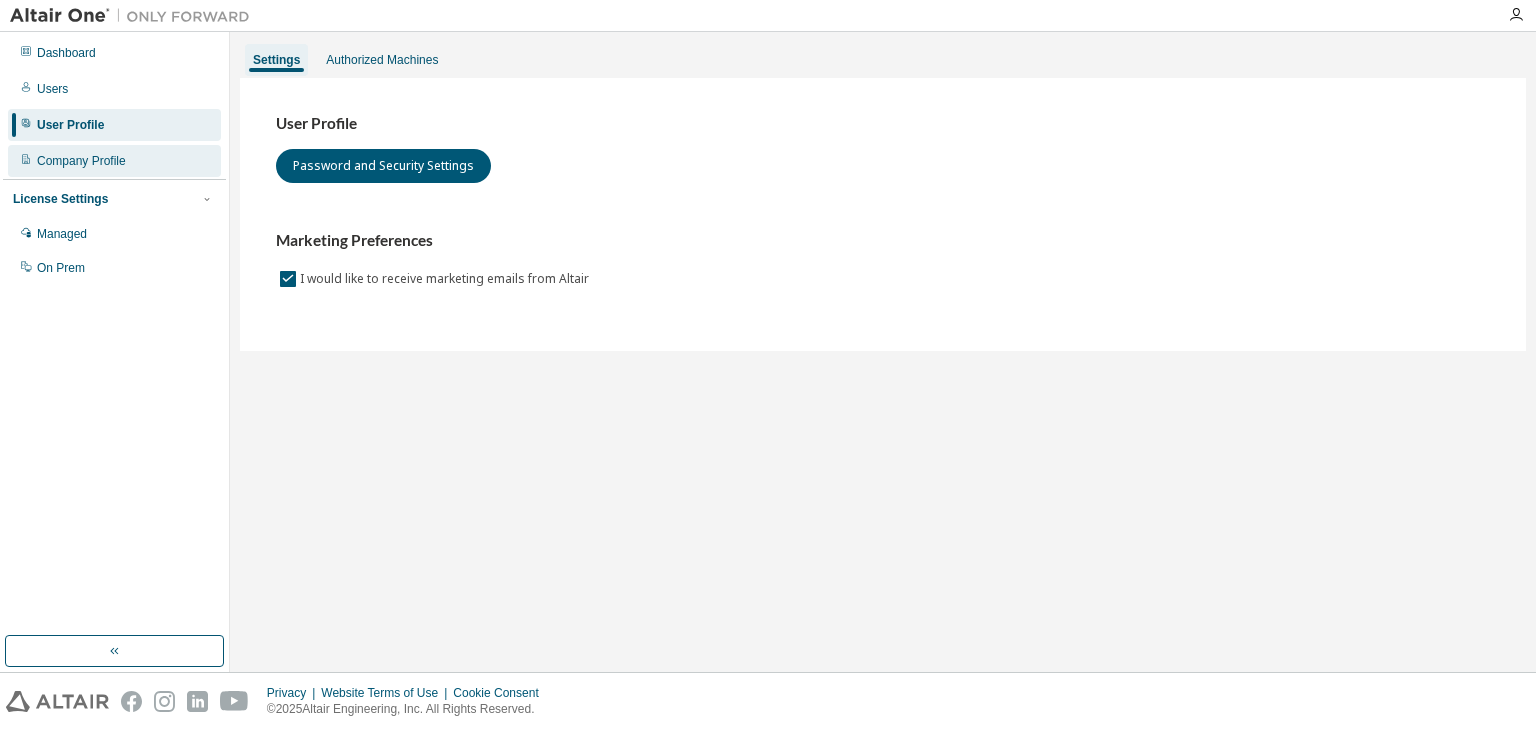 click on "Company Profile" at bounding box center [114, 161] 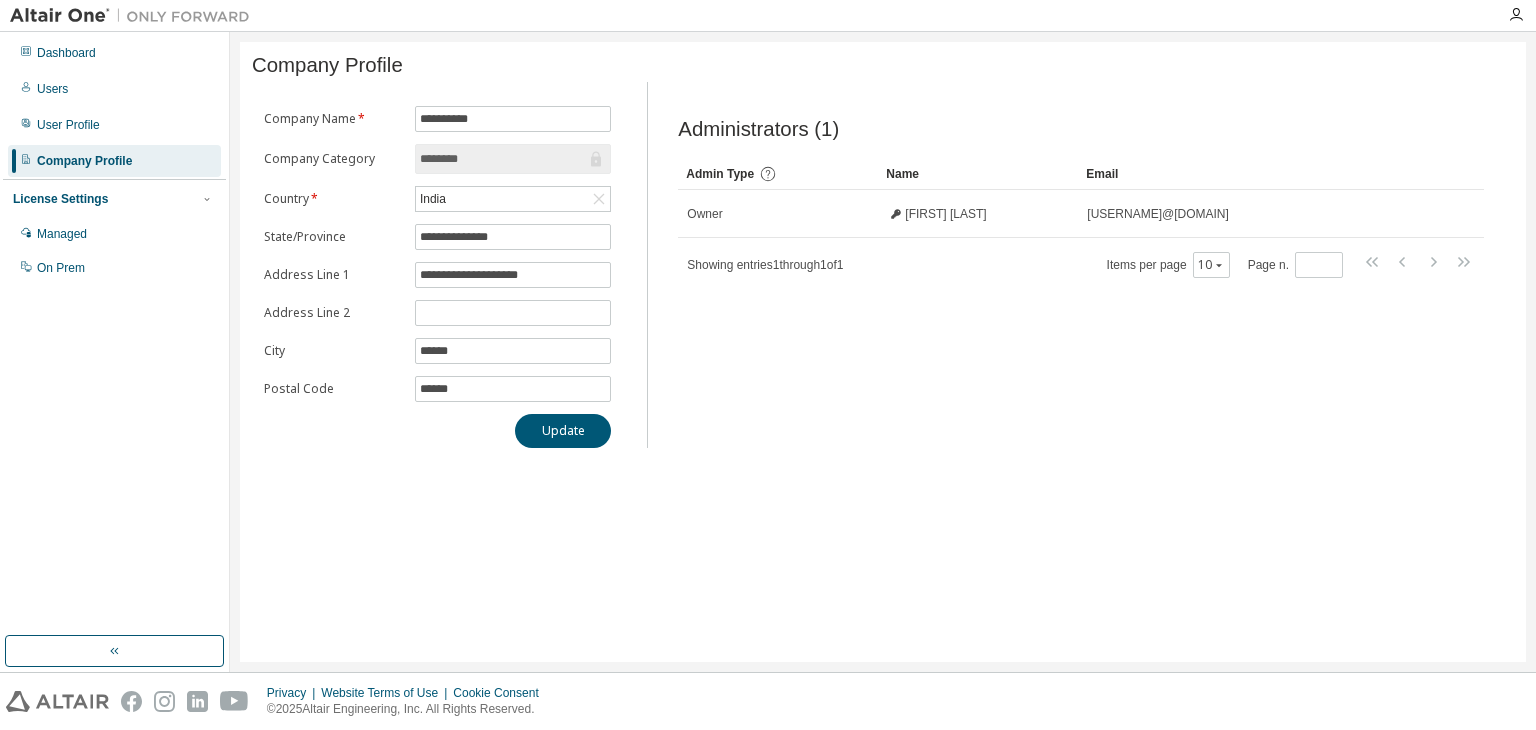 click on "License Settings" at bounding box center (60, 199) 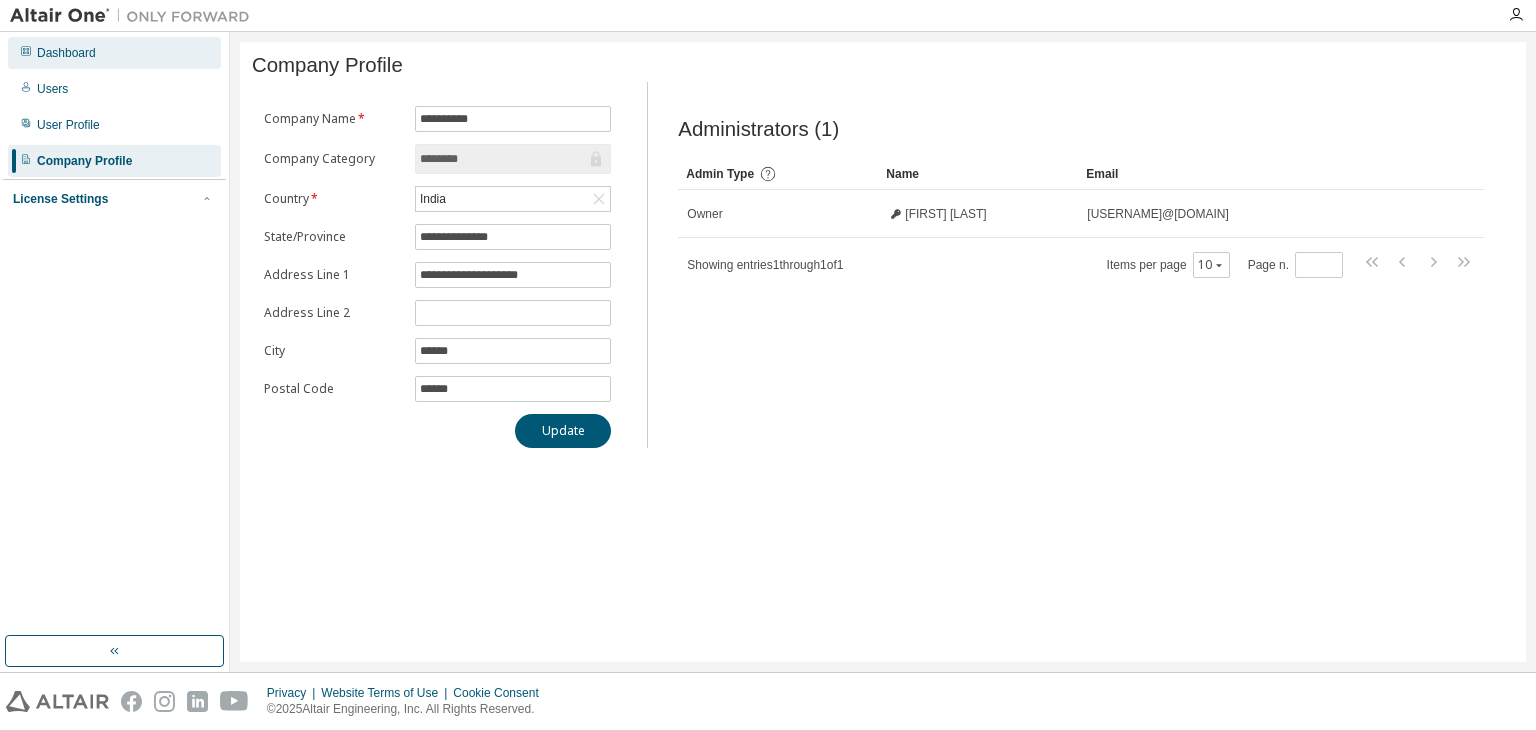 click on "Dashboard" at bounding box center (114, 53) 